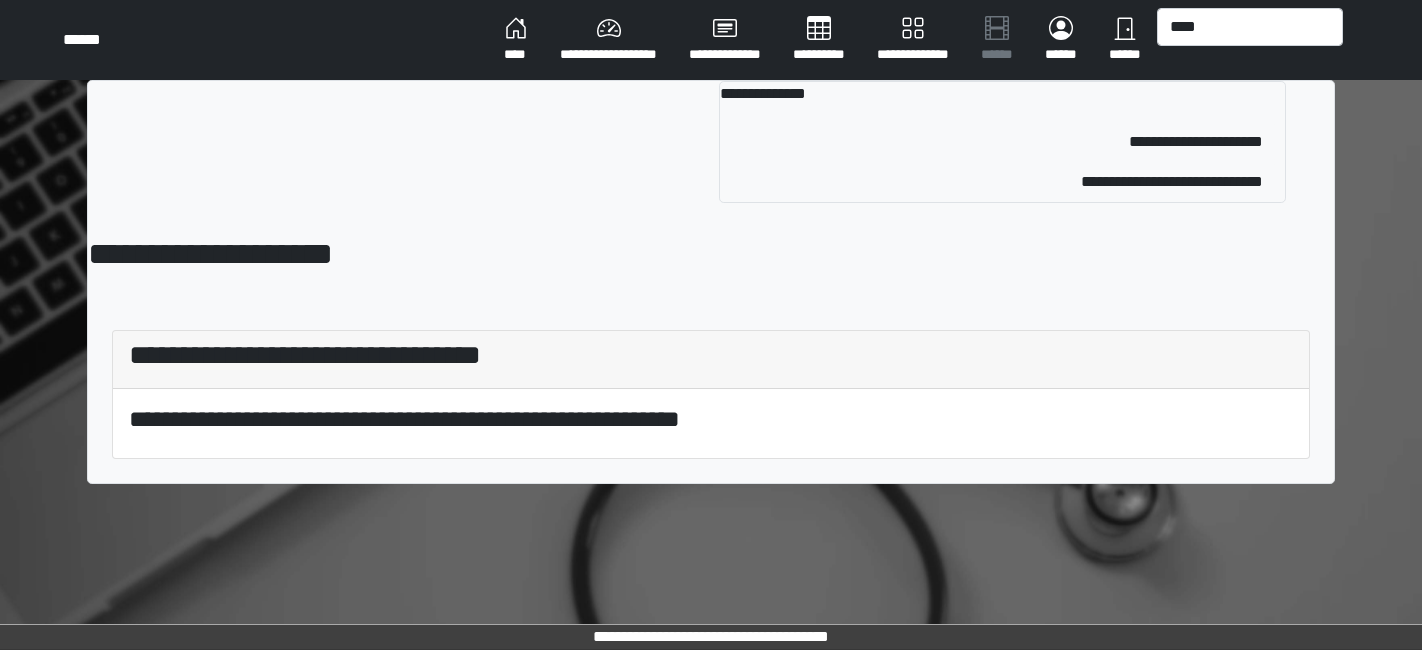 click on "****" at bounding box center (1250, 27) 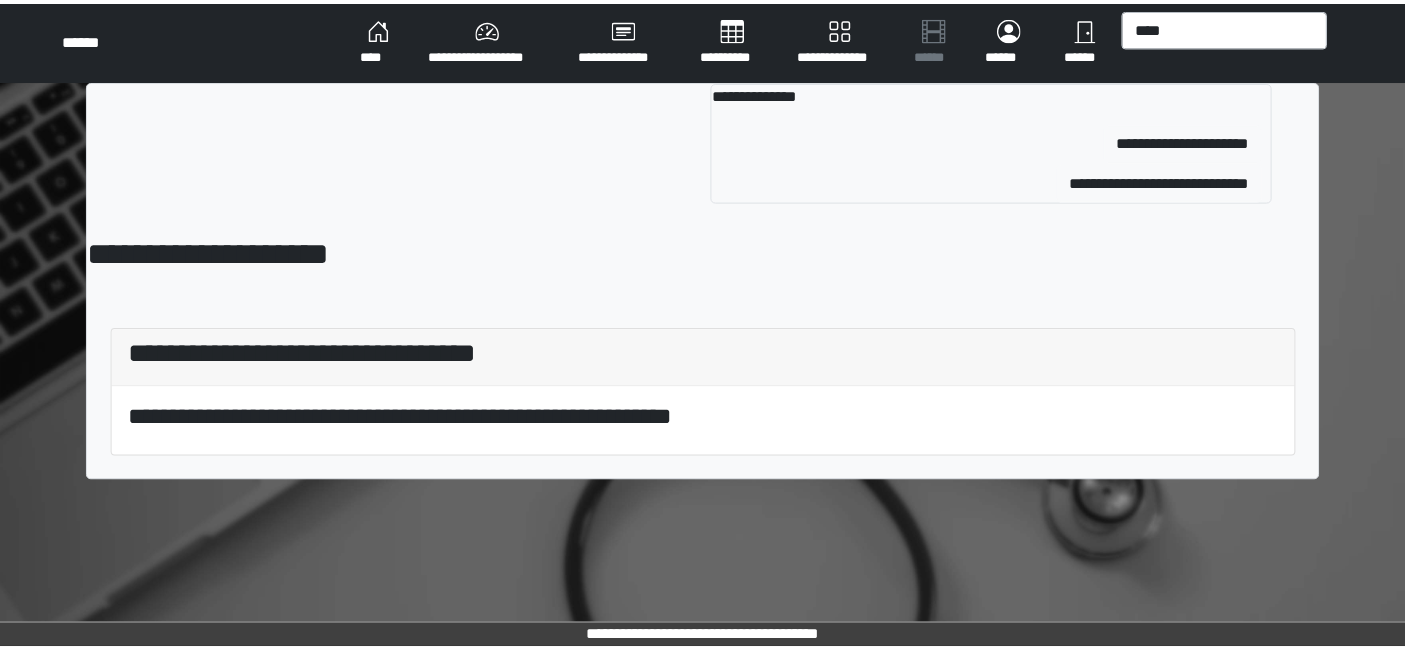 scroll, scrollTop: 0, scrollLeft: 0, axis: both 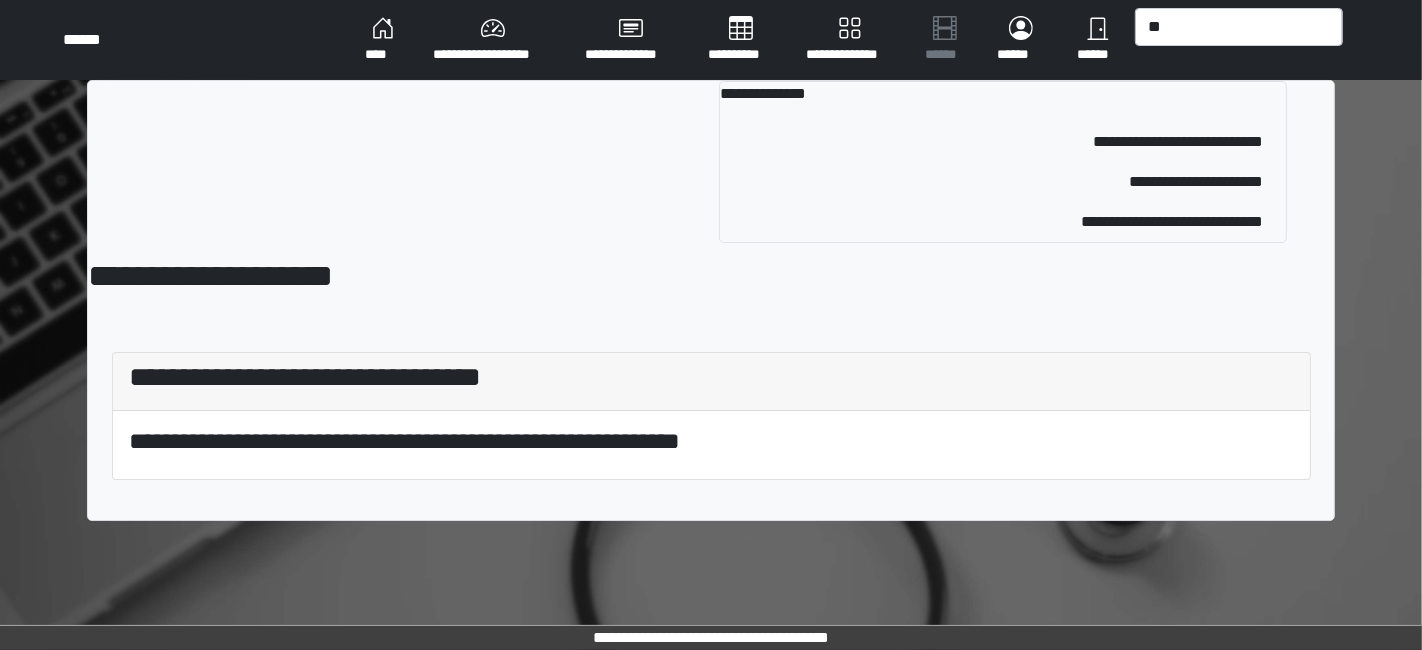 type on "*" 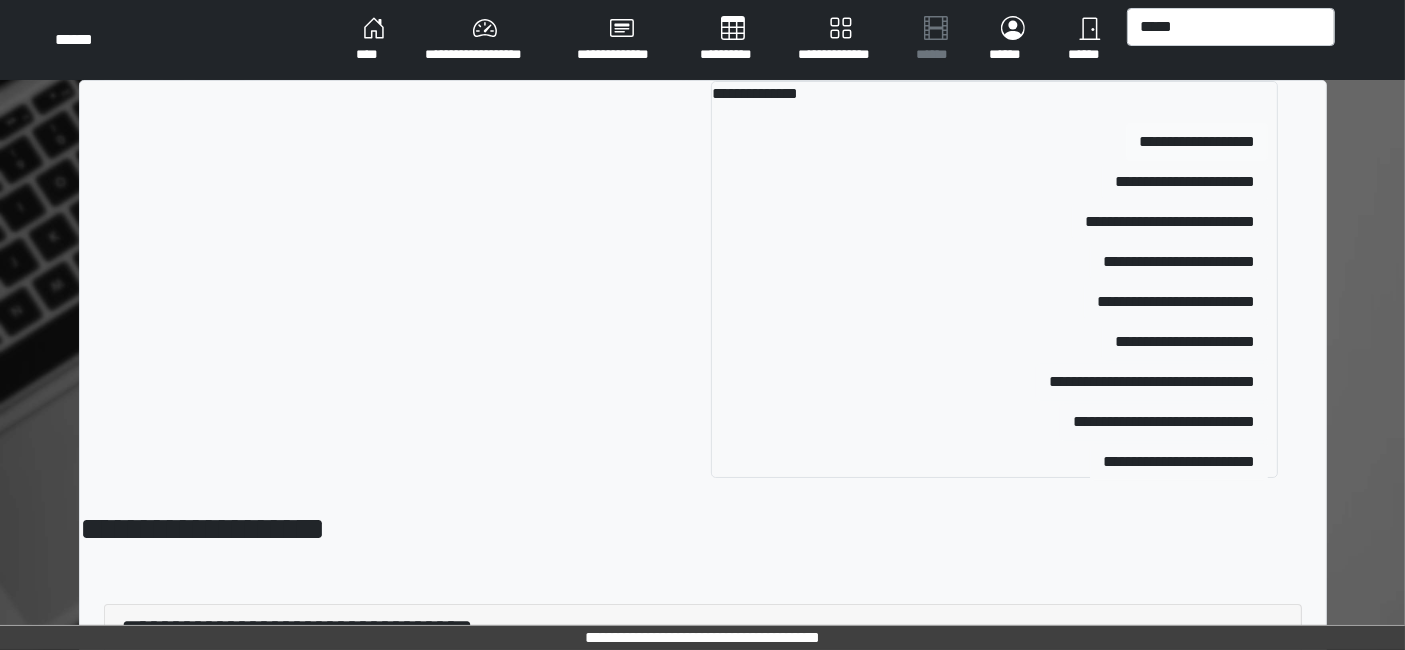 type on "*****" 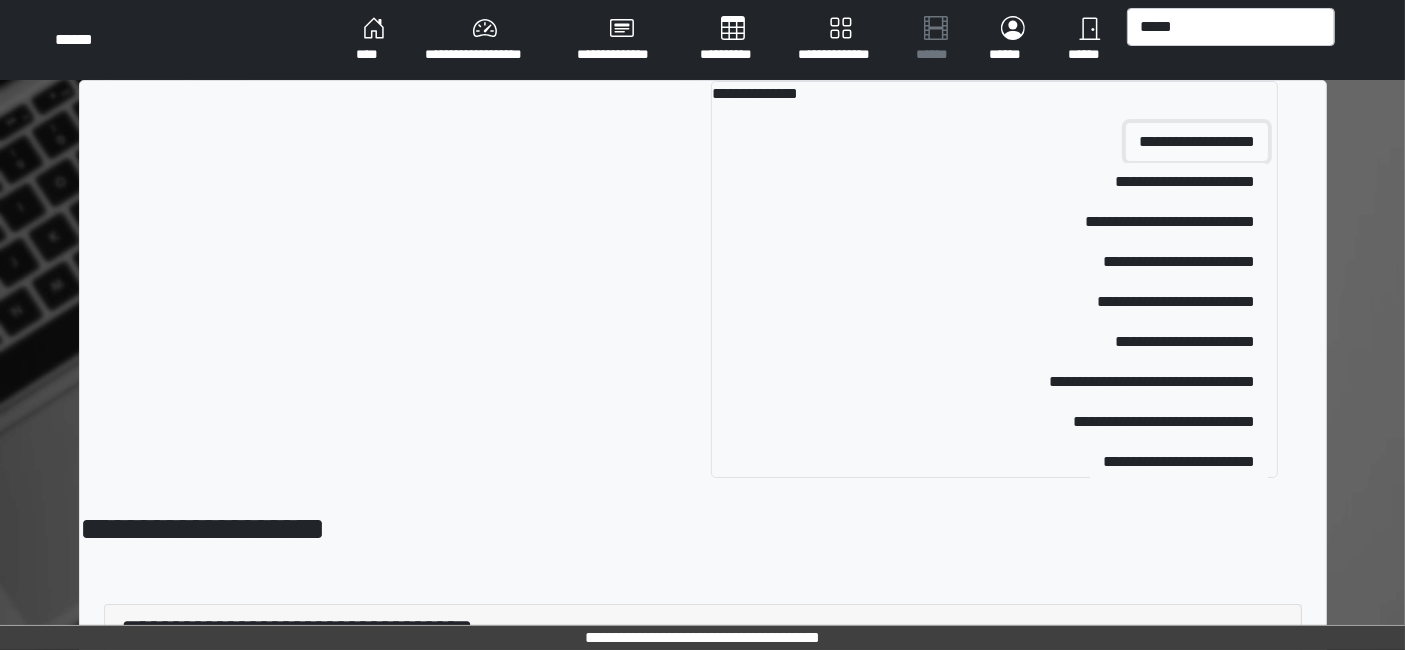 click on "**********" at bounding box center (1197, 142) 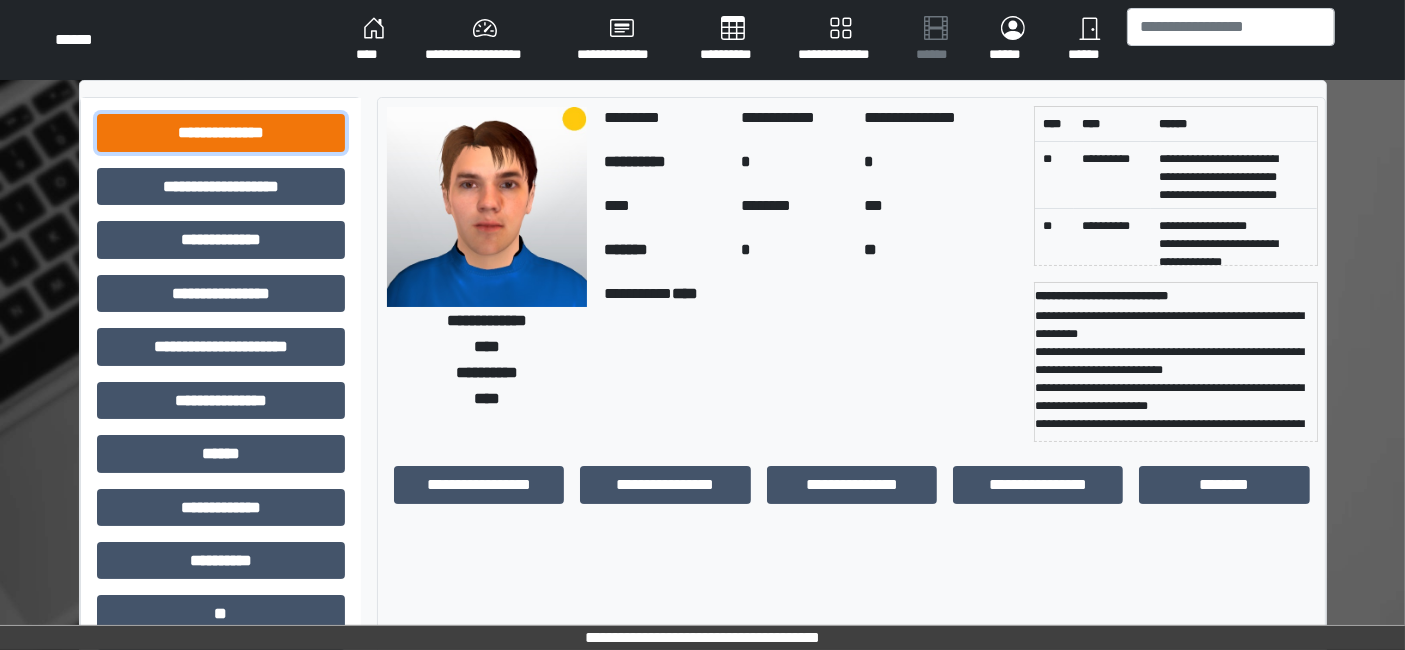click on "**********" at bounding box center [221, 132] 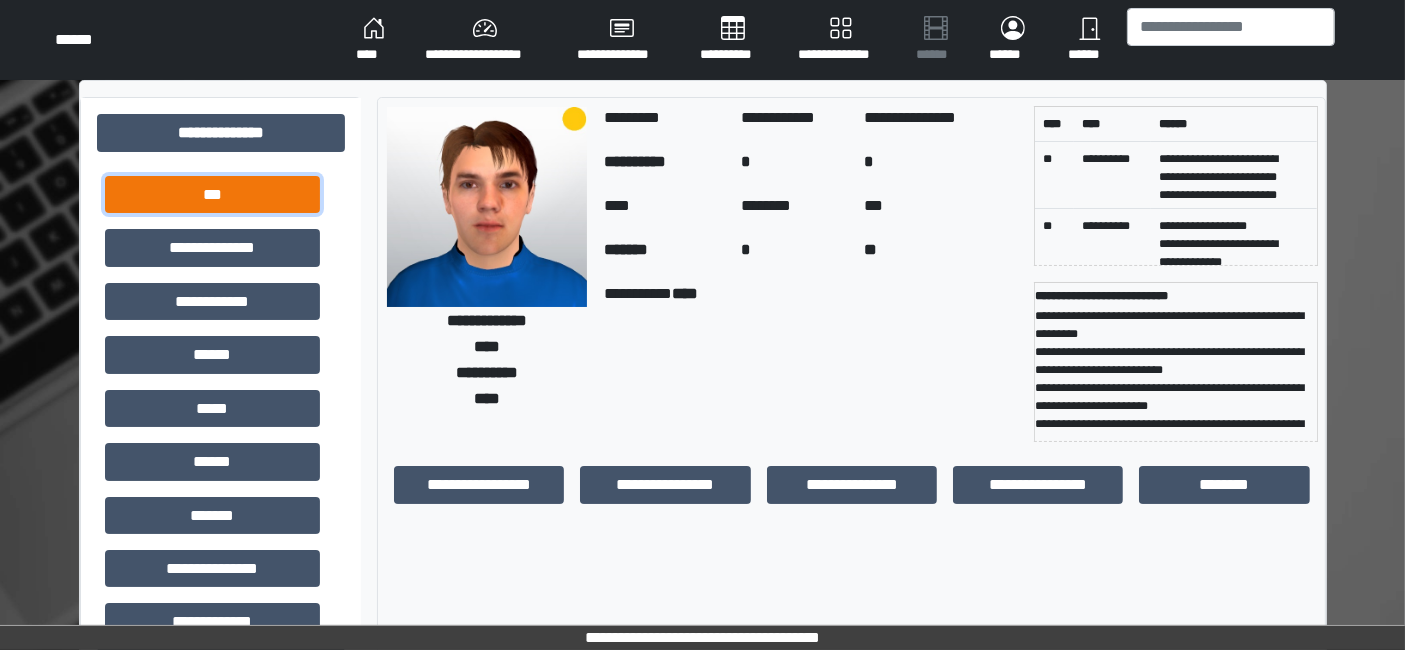 click on "***" at bounding box center [212, 194] 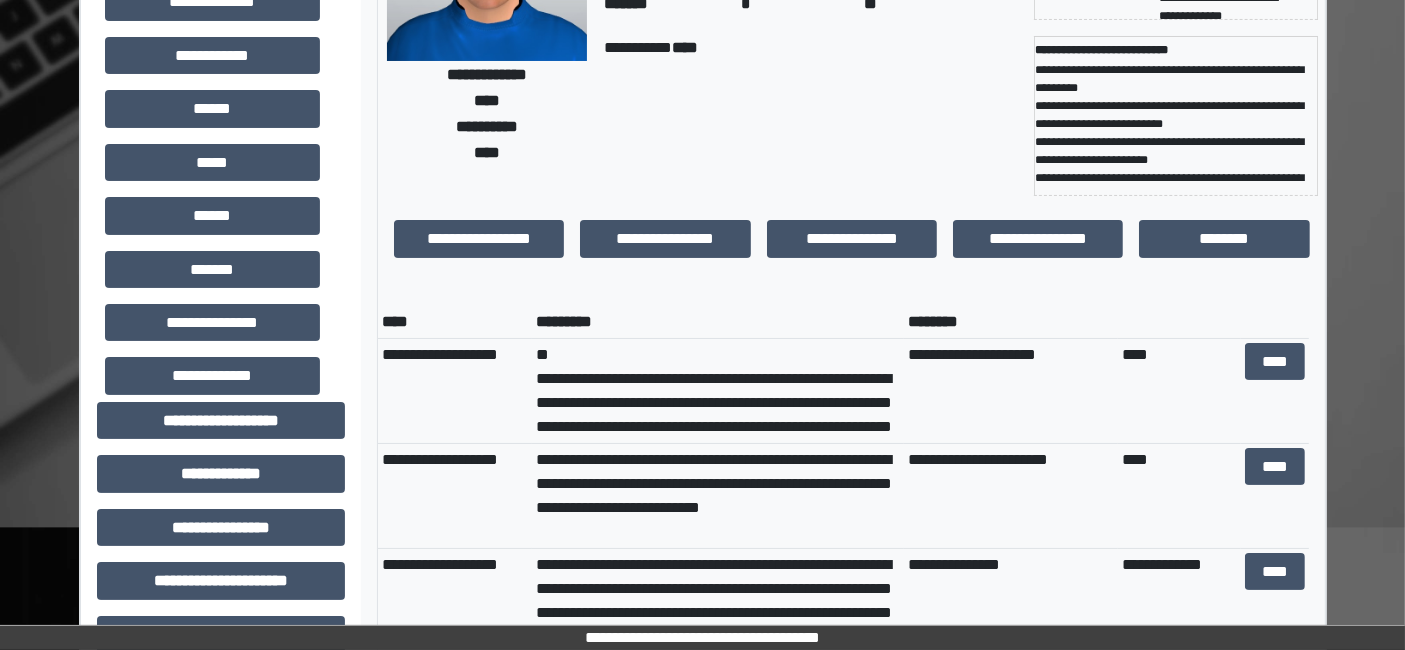 scroll, scrollTop: 254, scrollLeft: 0, axis: vertical 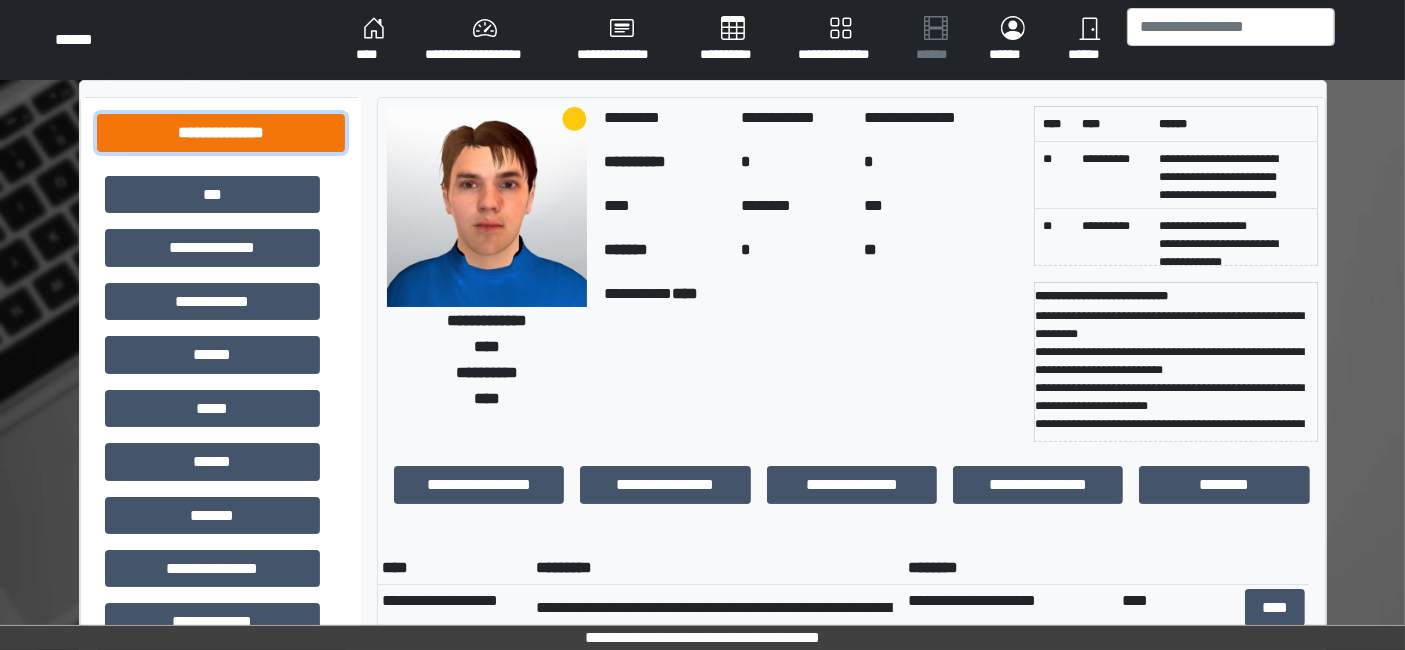 click on "**********" at bounding box center (221, 132) 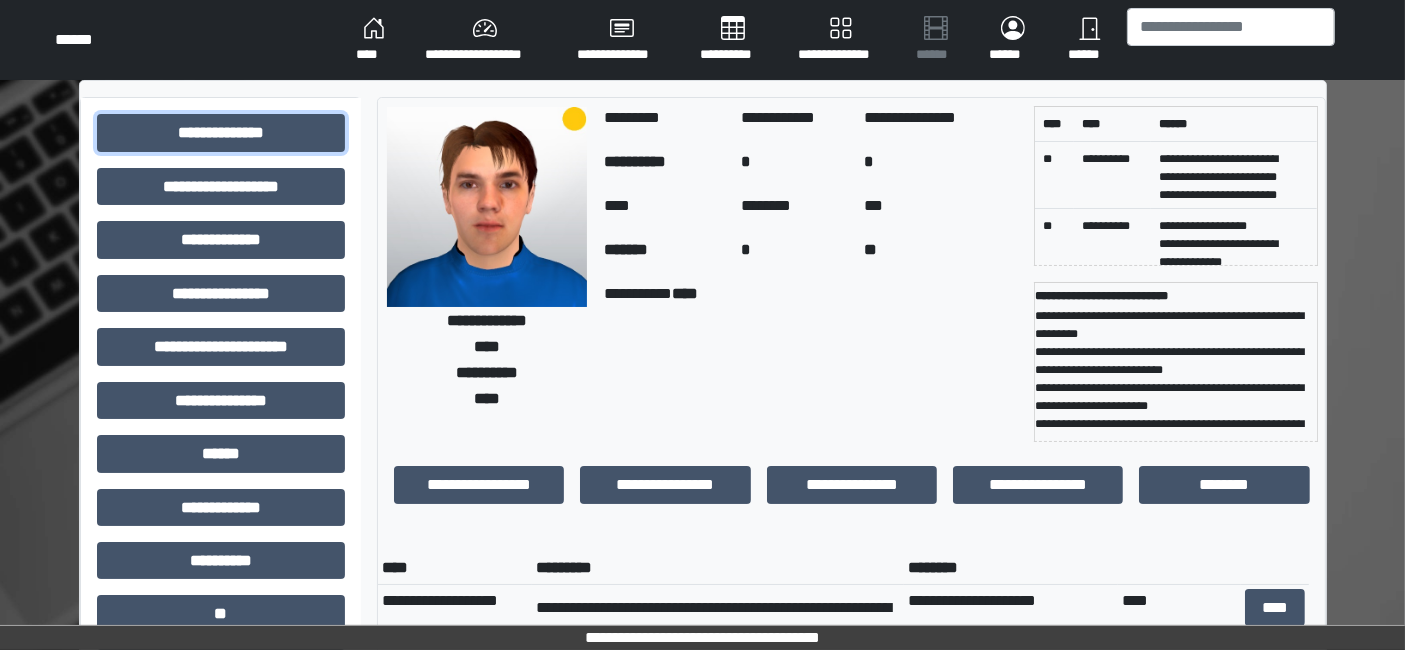 scroll, scrollTop: 226, scrollLeft: 0, axis: vertical 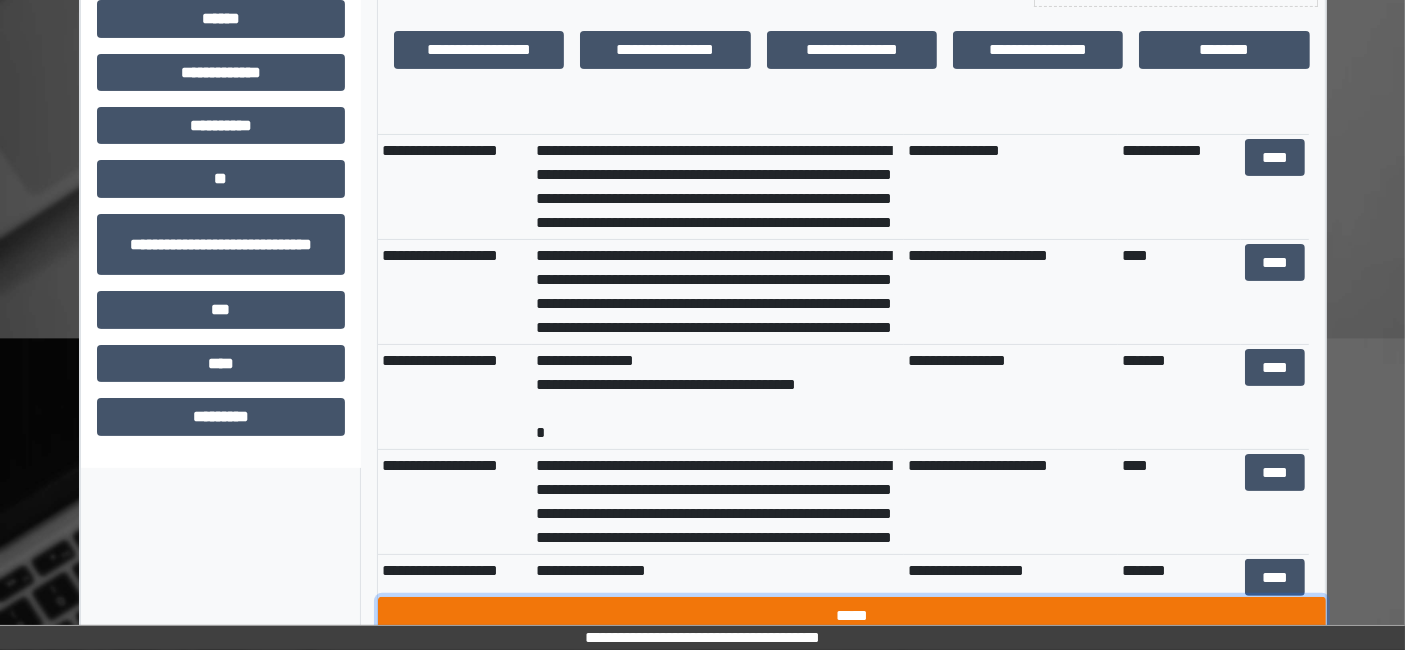 click on "*****" at bounding box center (852, 615) 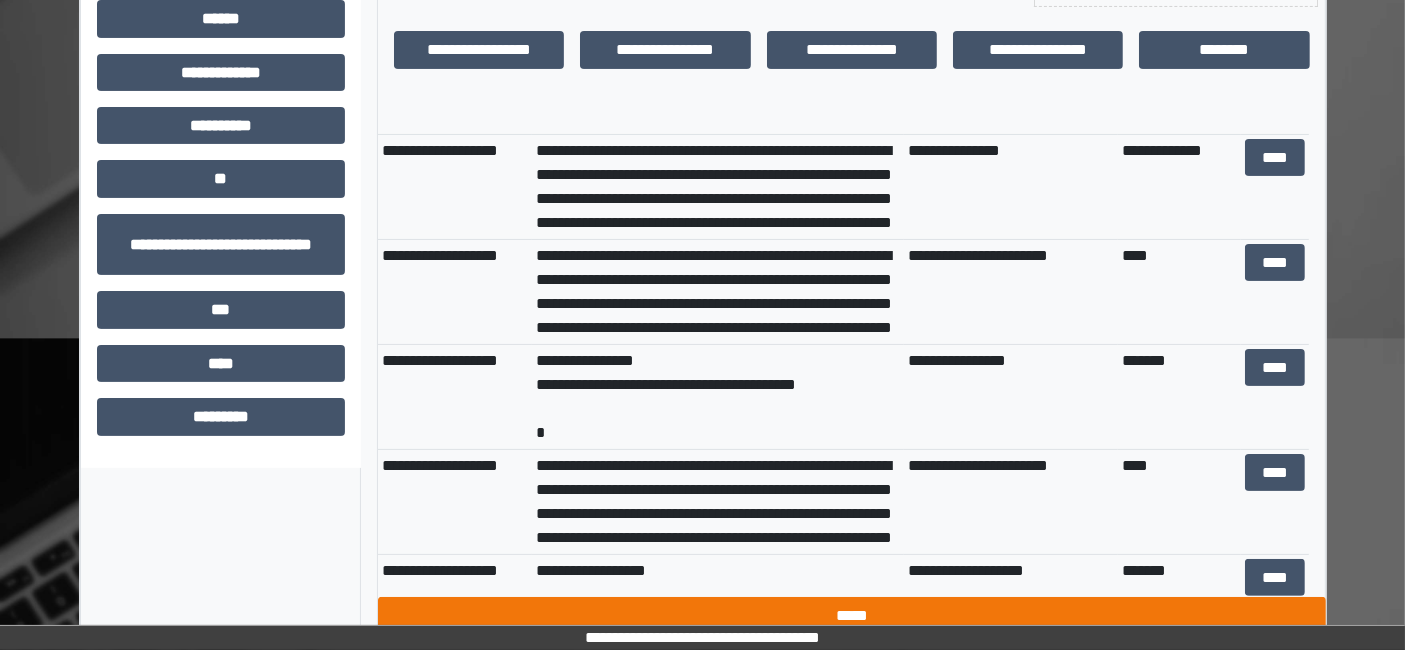 scroll, scrollTop: 269, scrollLeft: 0, axis: vertical 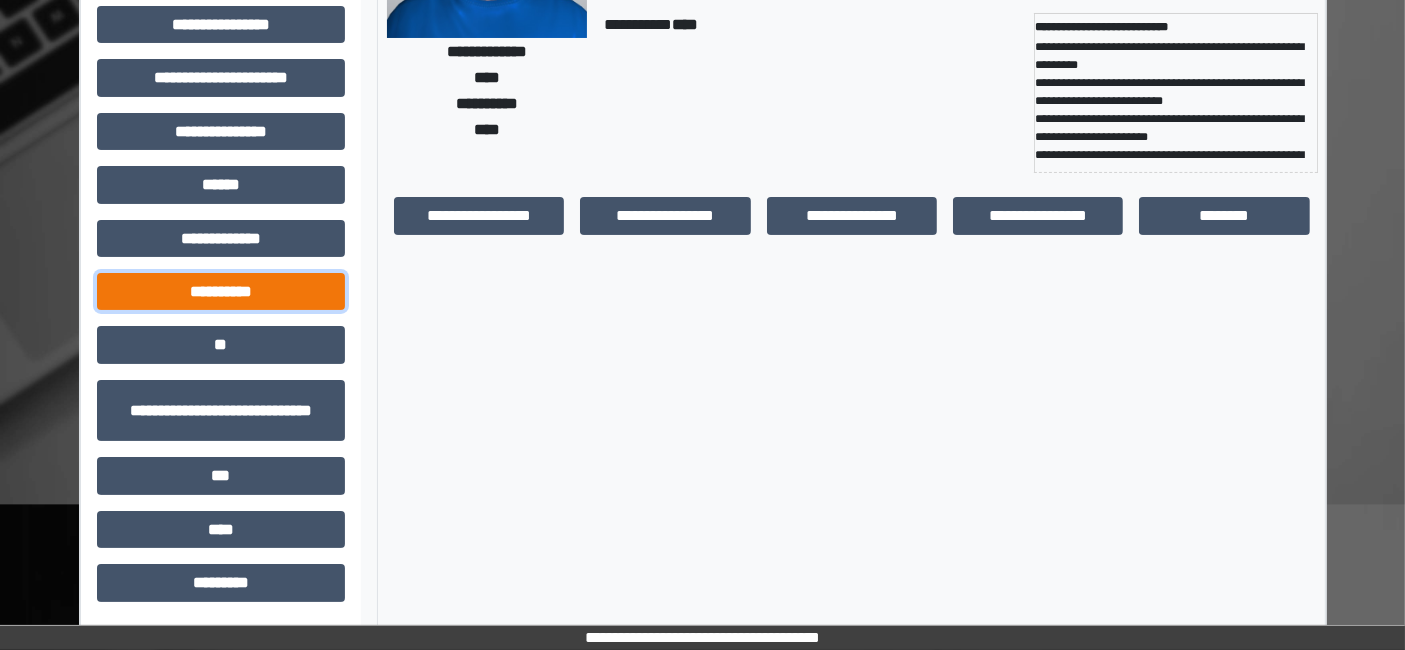 click on "**********" at bounding box center (221, 291) 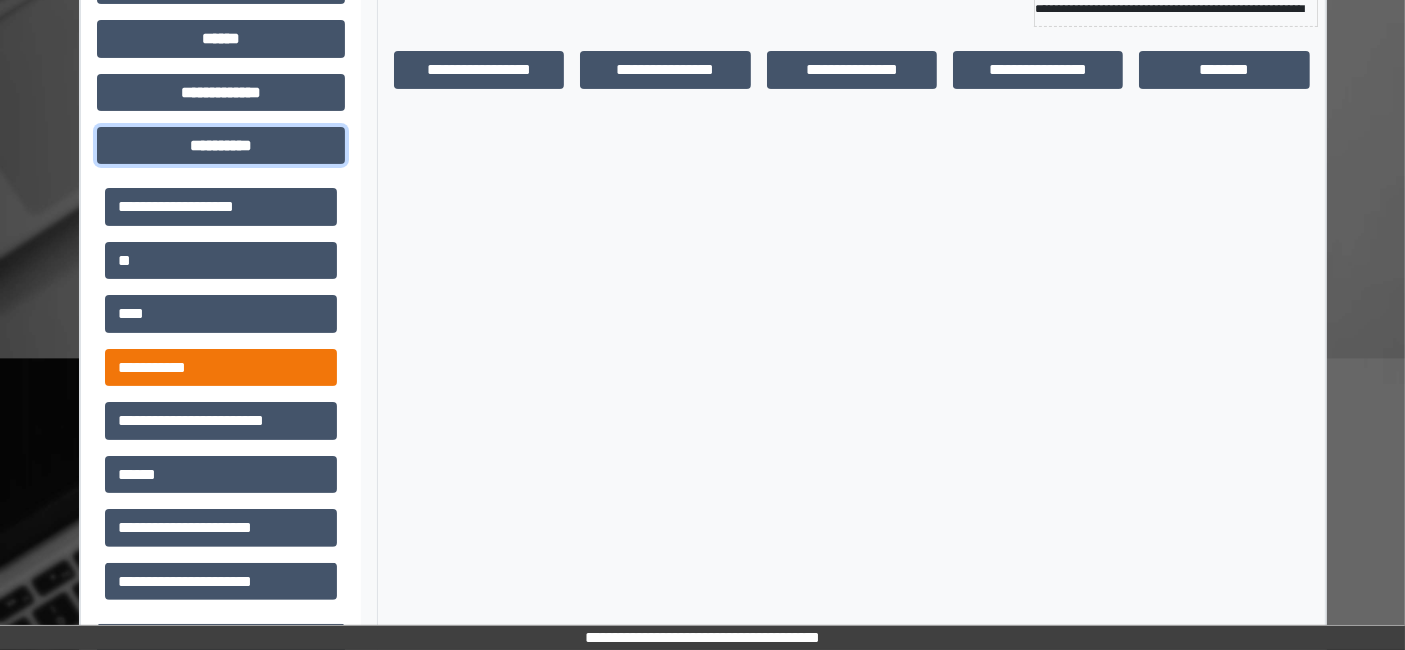 scroll, scrollTop: 417, scrollLeft: 0, axis: vertical 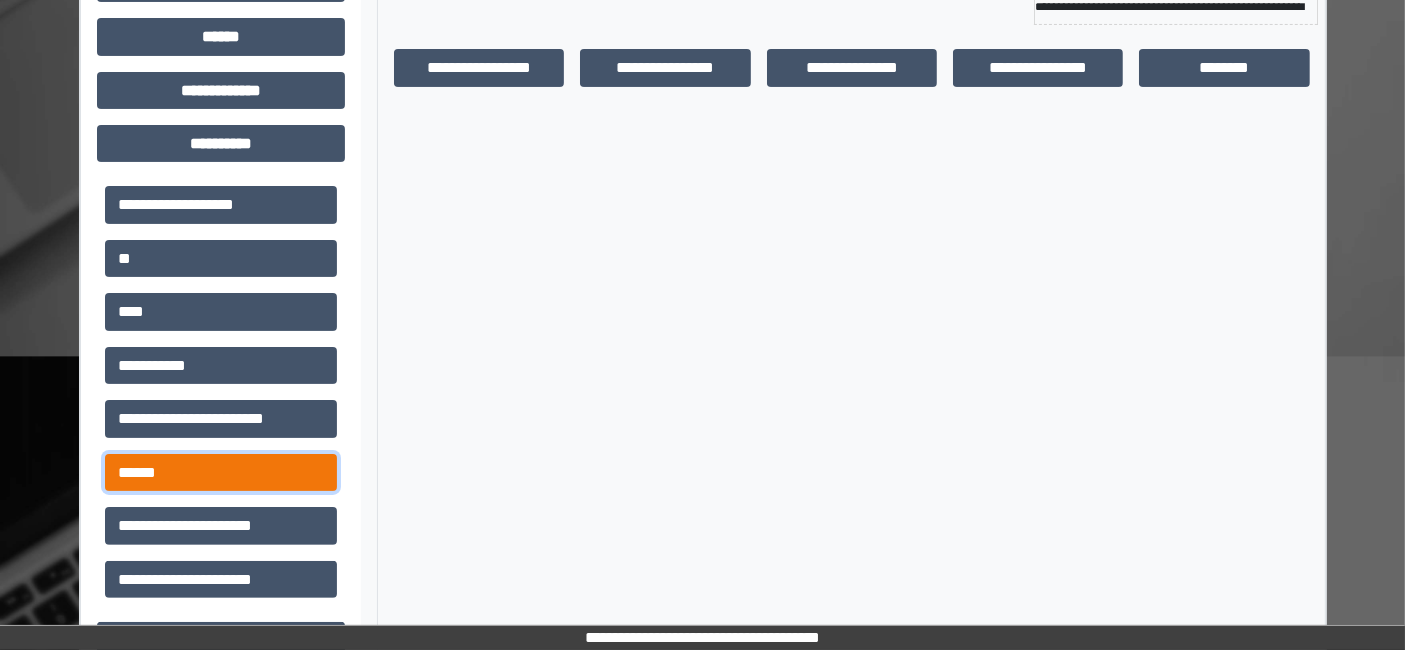 click on "******" at bounding box center [221, 472] 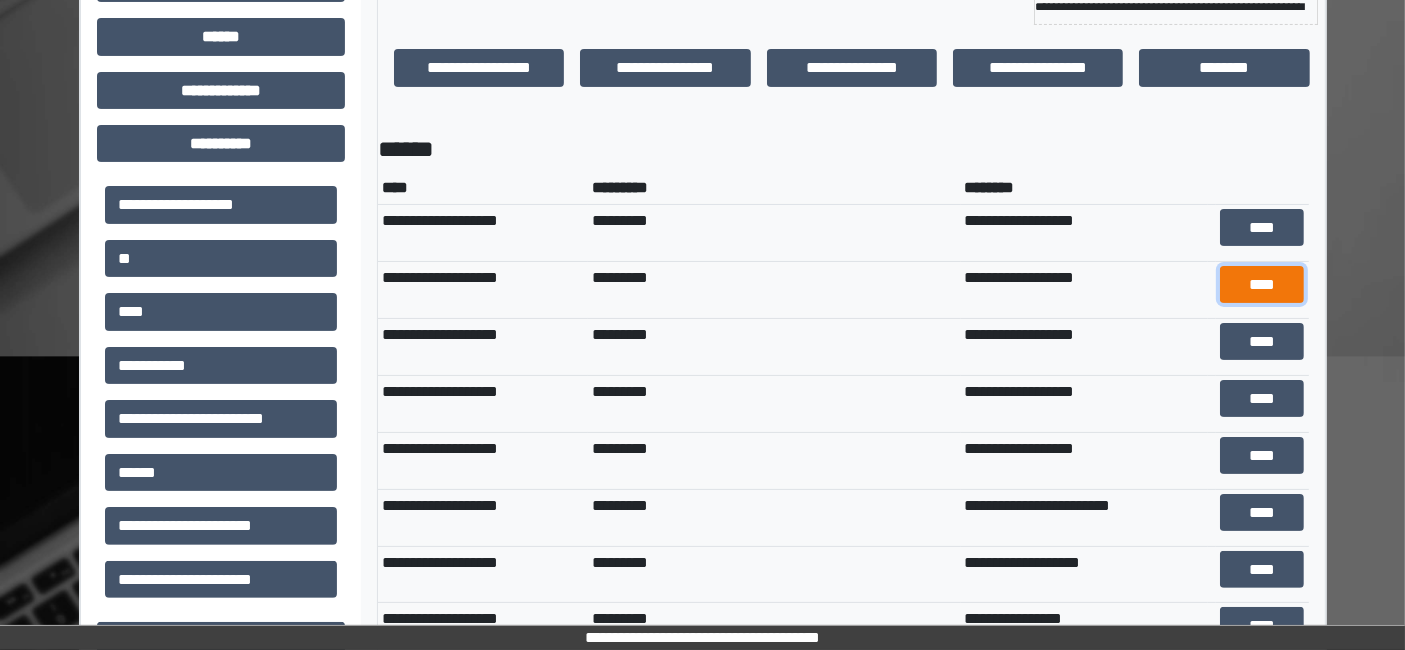 click on "****" at bounding box center [1262, 284] 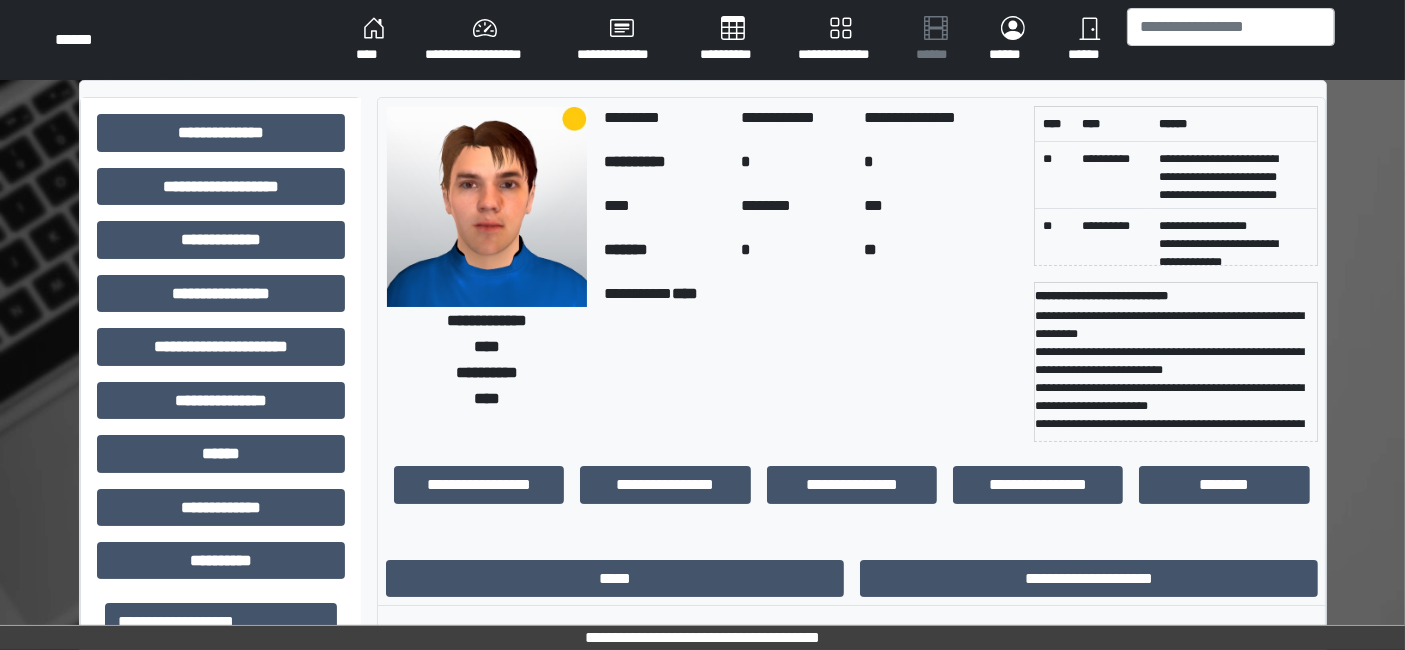 scroll, scrollTop: 248, scrollLeft: 0, axis: vertical 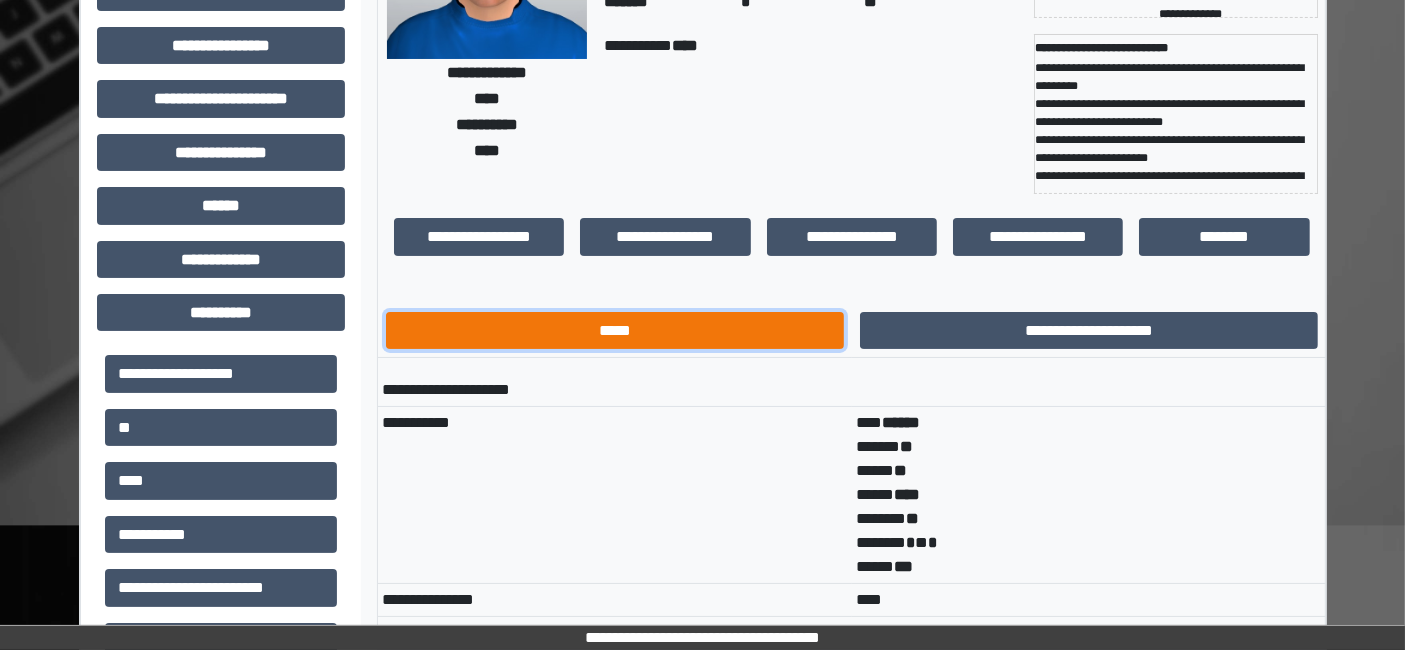 click on "*****" at bounding box center (615, 330) 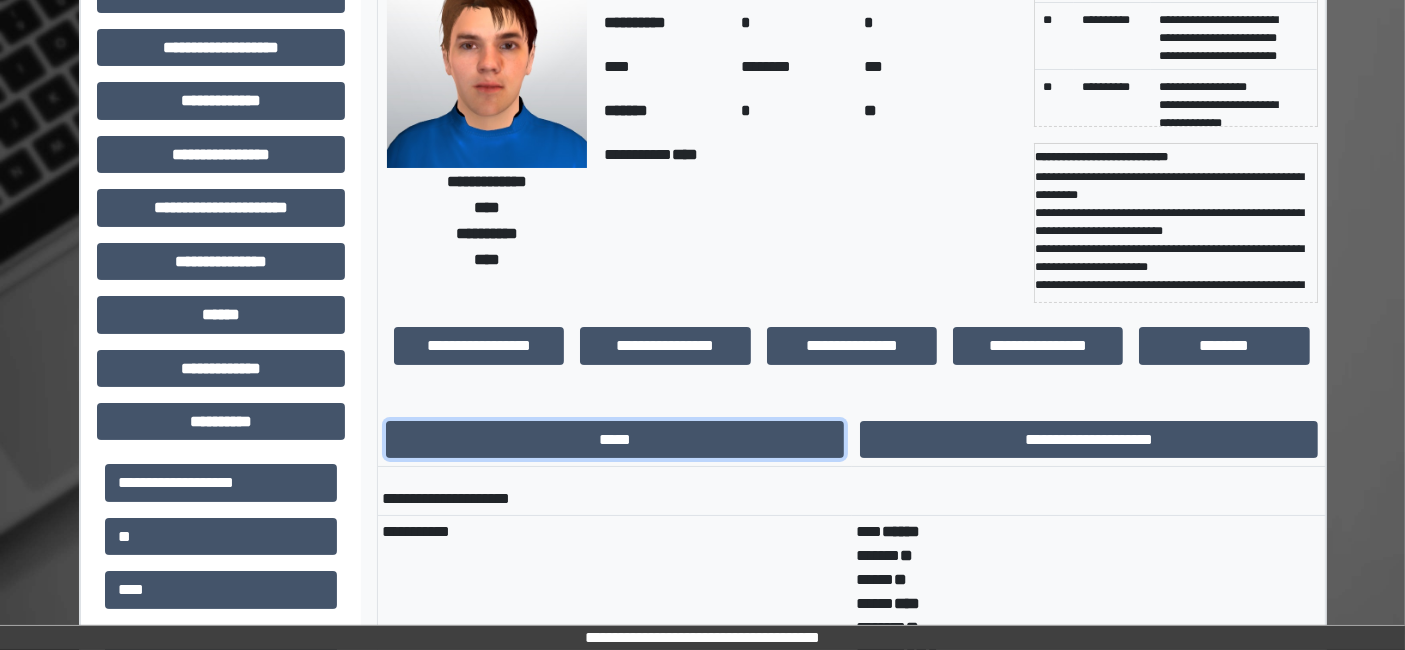 scroll, scrollTop: 0, scrollLeft: 0, axis: both 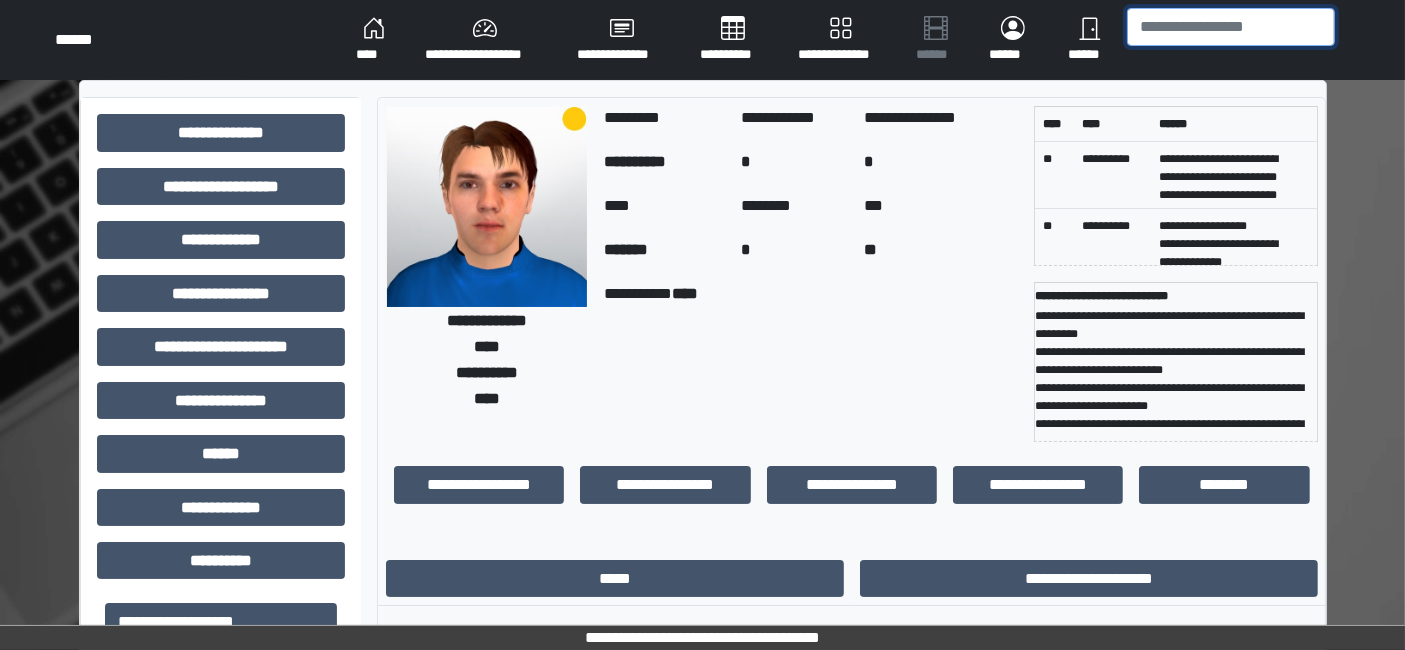 click at bounding box center [1231, 27] 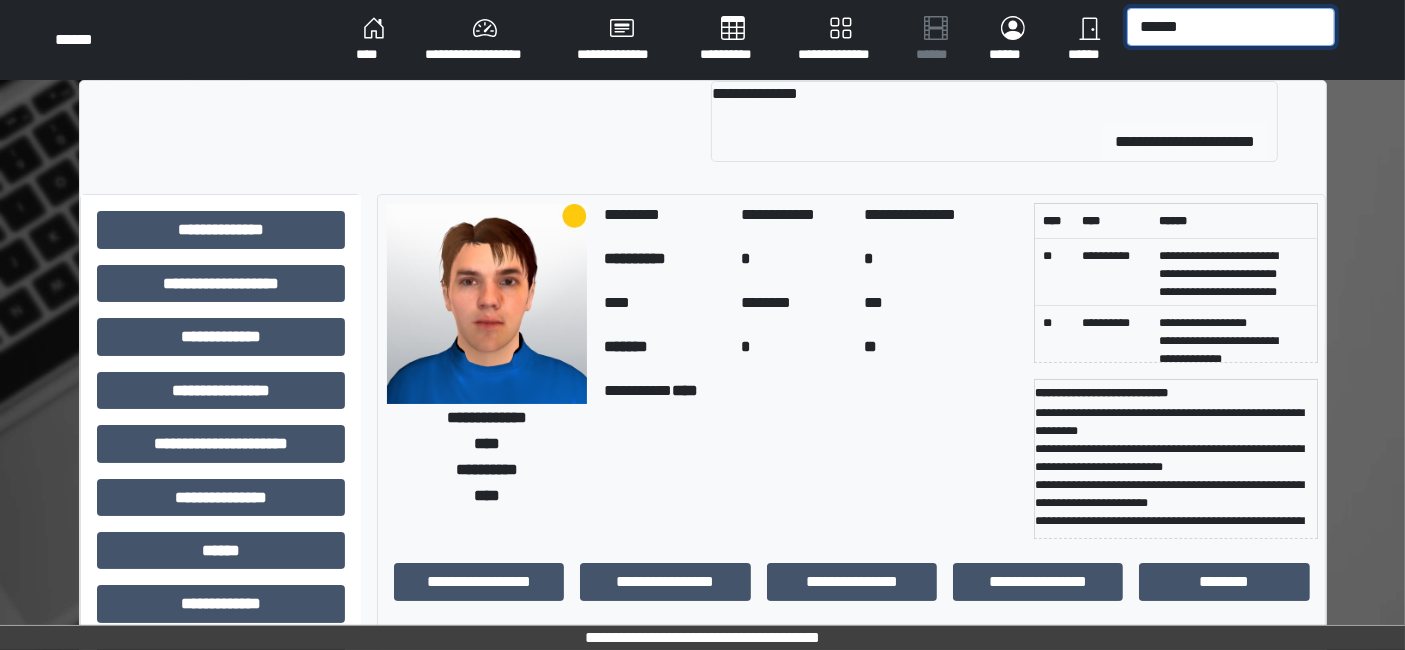 type on "******" 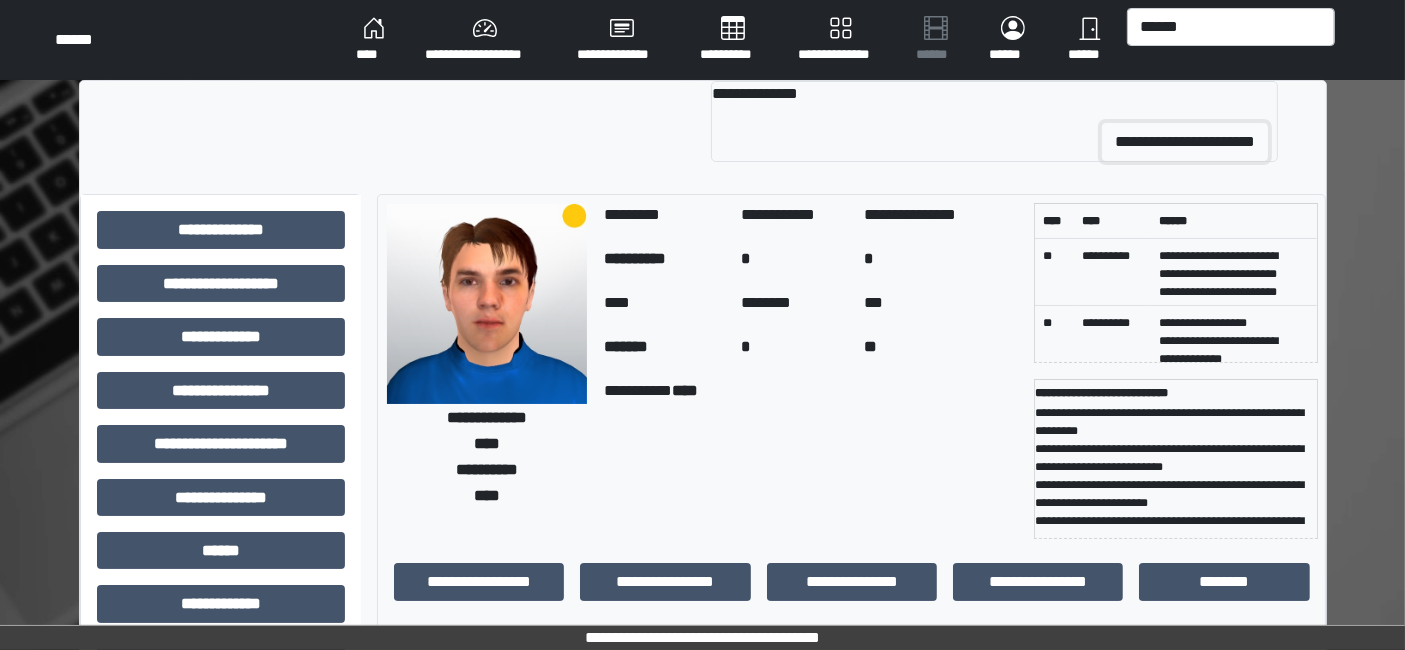 click on "**********" at bounding box center [1185, 142] 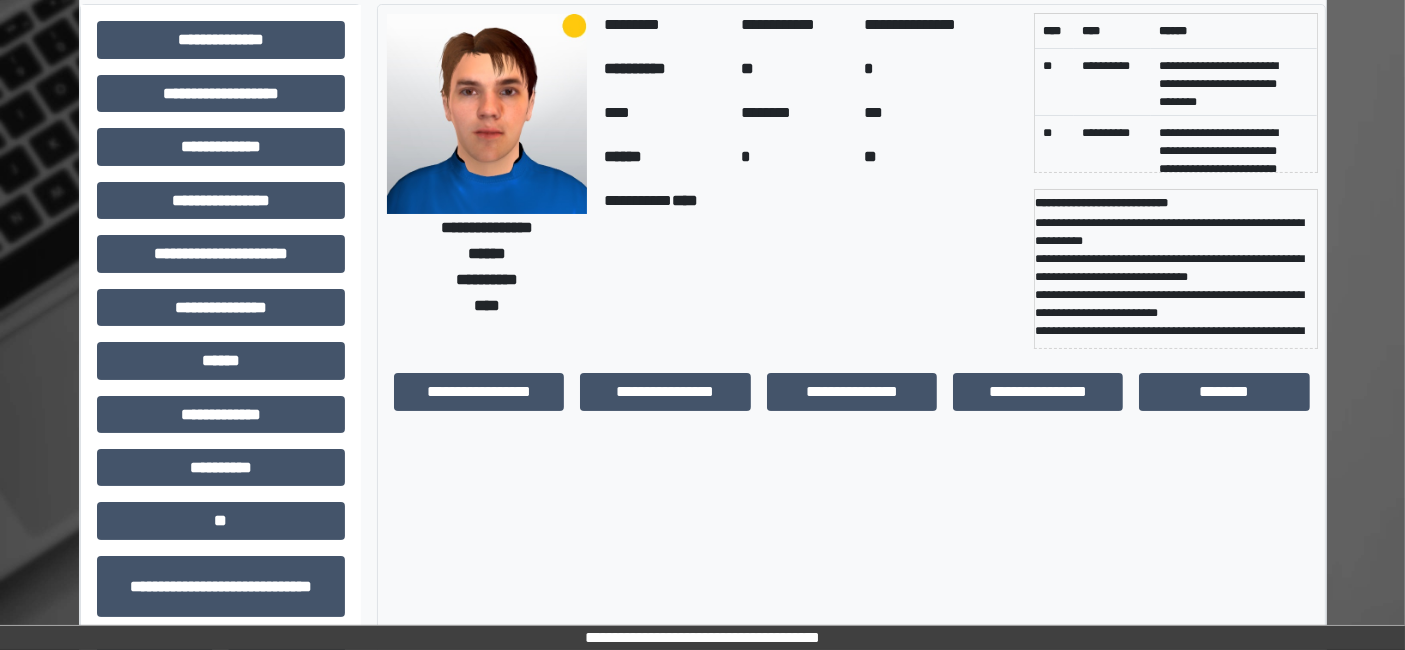 scroll, scrollTop: 0, scrollLeft: 0, axis: both 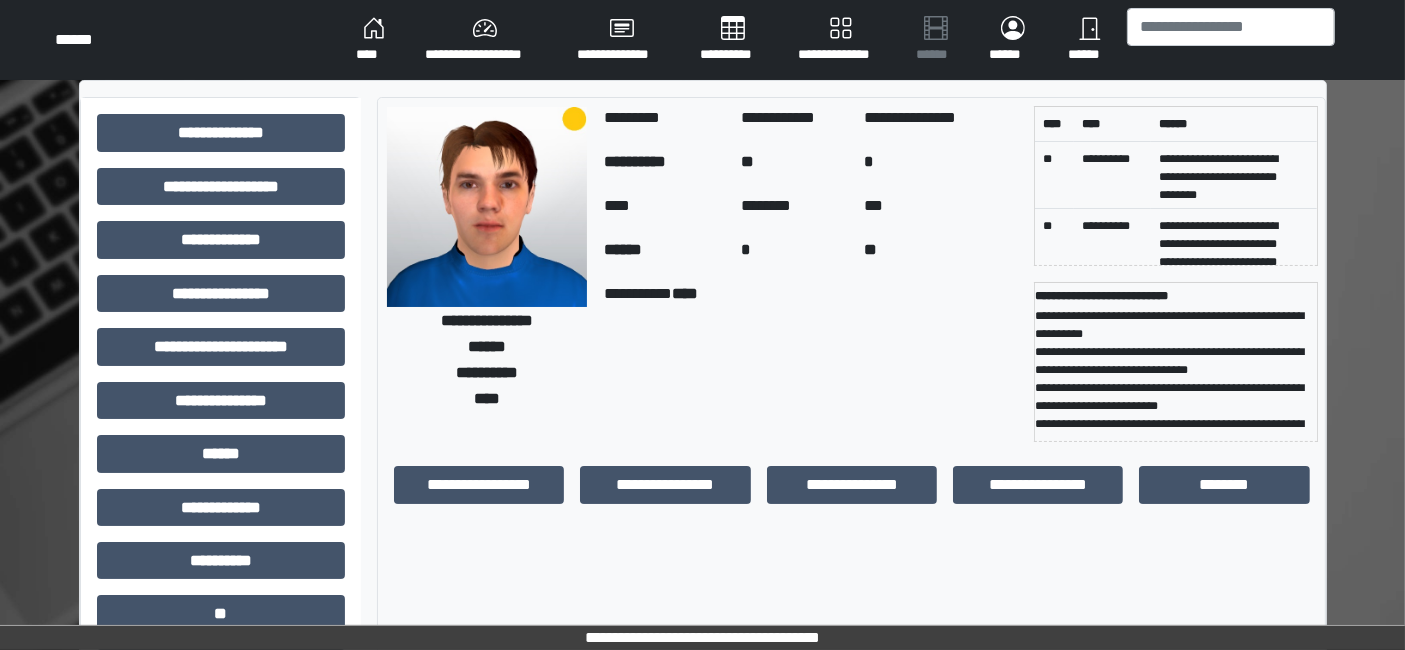 drag, startPoint x: 1180, startPoint y: 12, endPoint x: 714, endPoint y: 270, distance: 532.65375 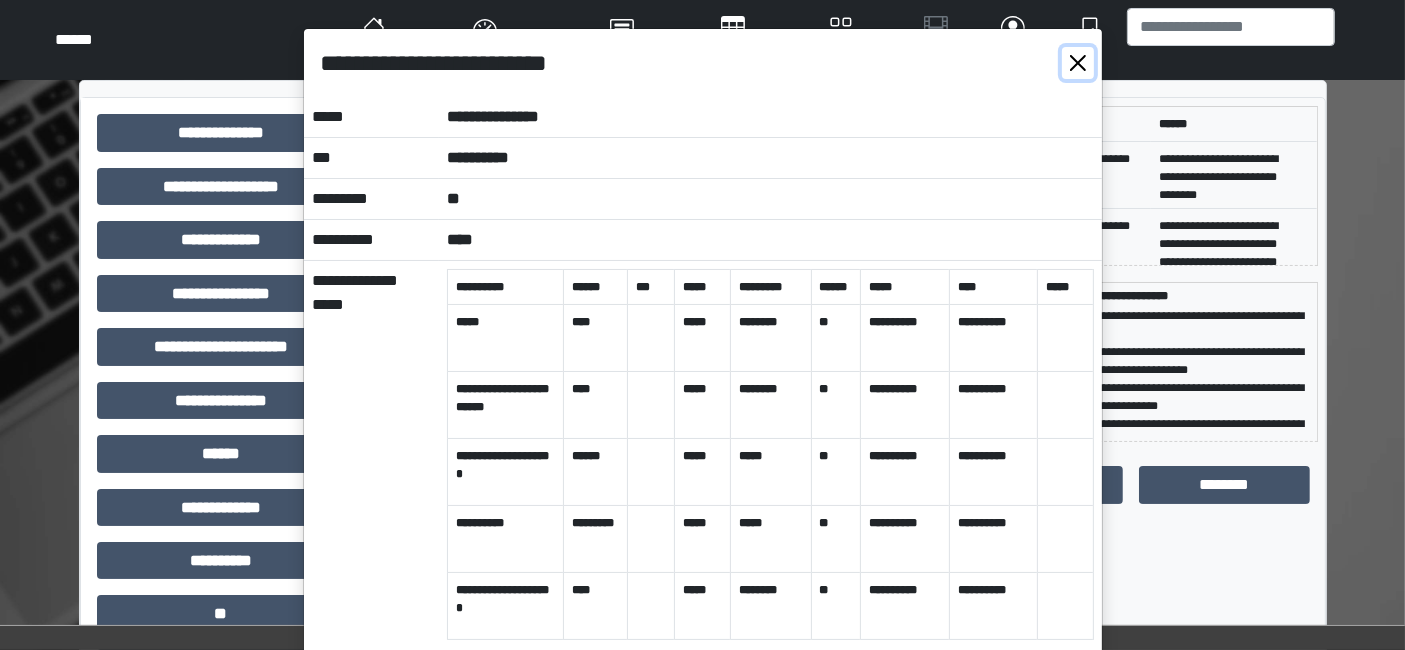 click at bounding box center [1078, 63] 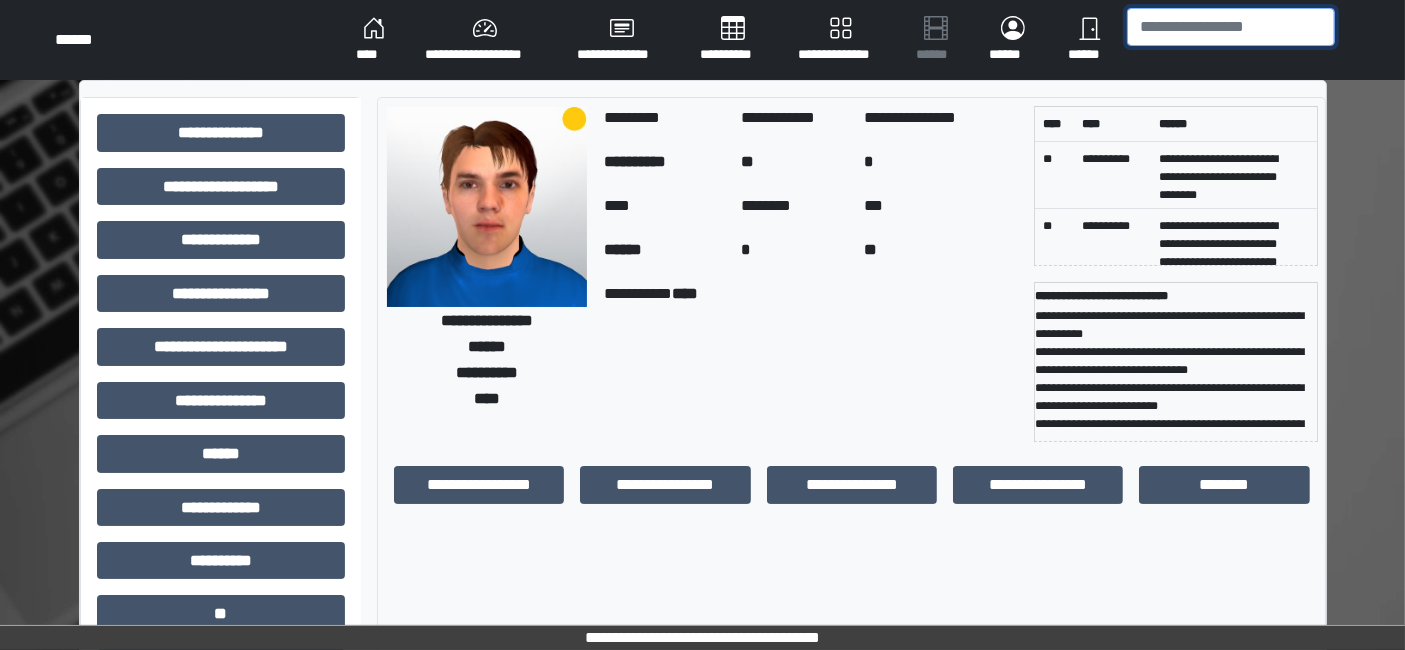 click at bounding box center [1231, 27] 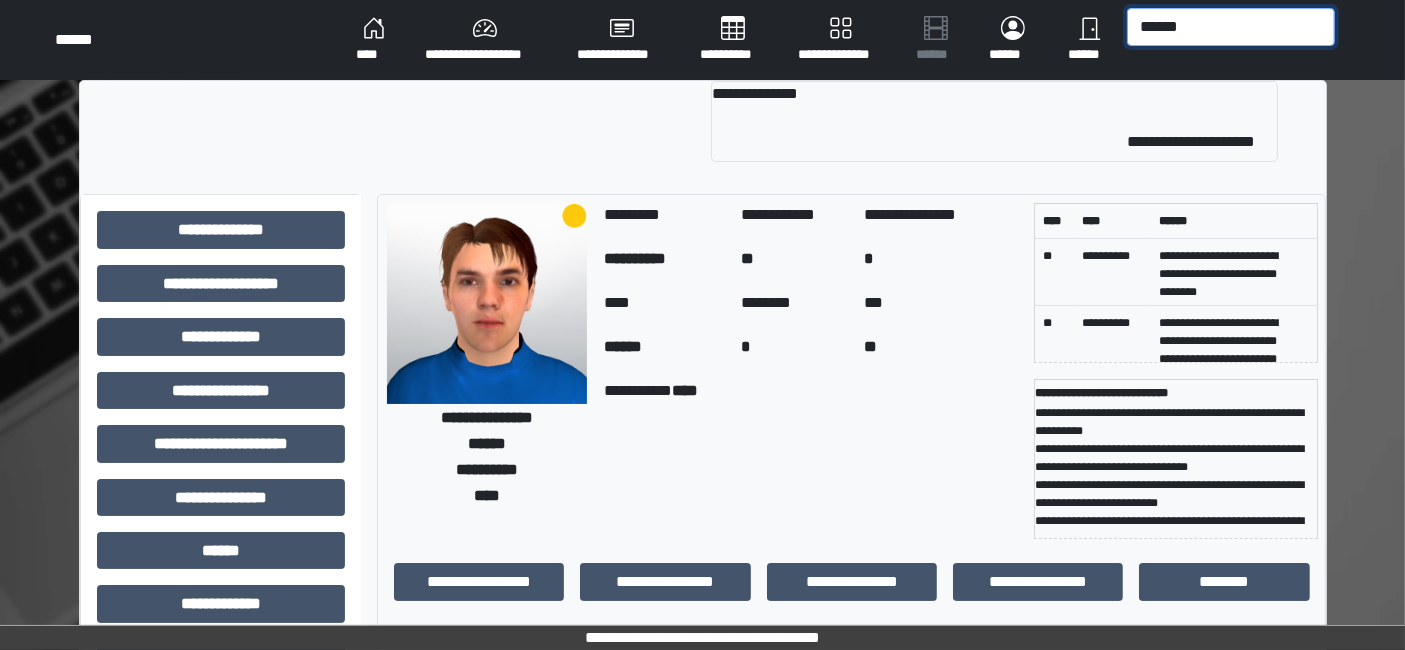 type on "******" 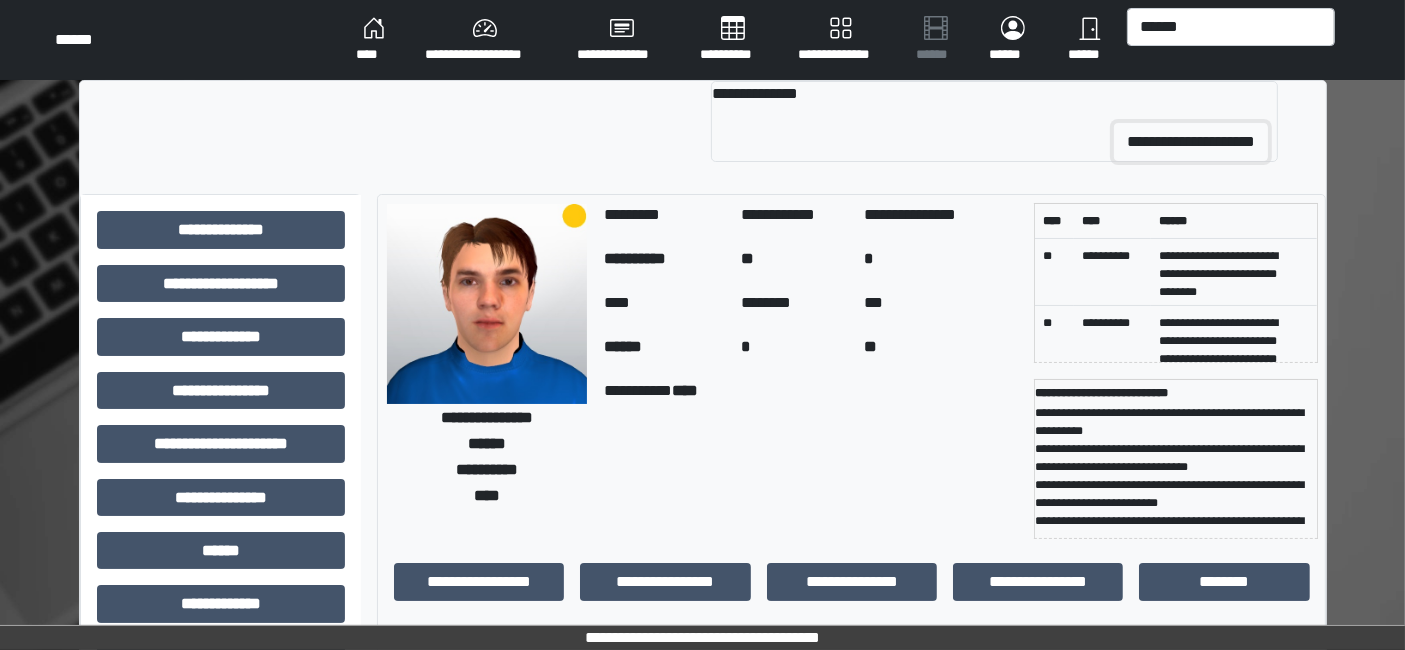 click on "**********" at bounding box center [1191, 142] 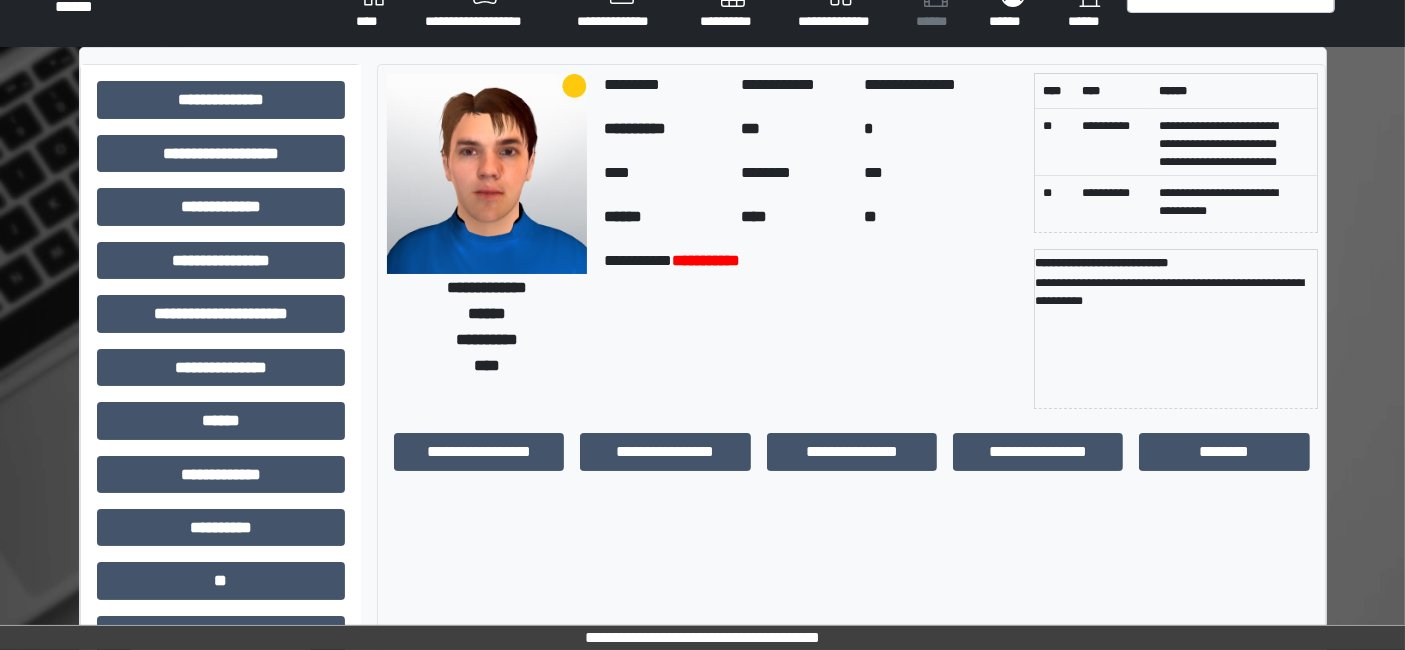 scroll, scrollTop: 0, scrollLeft: 0, axis: both 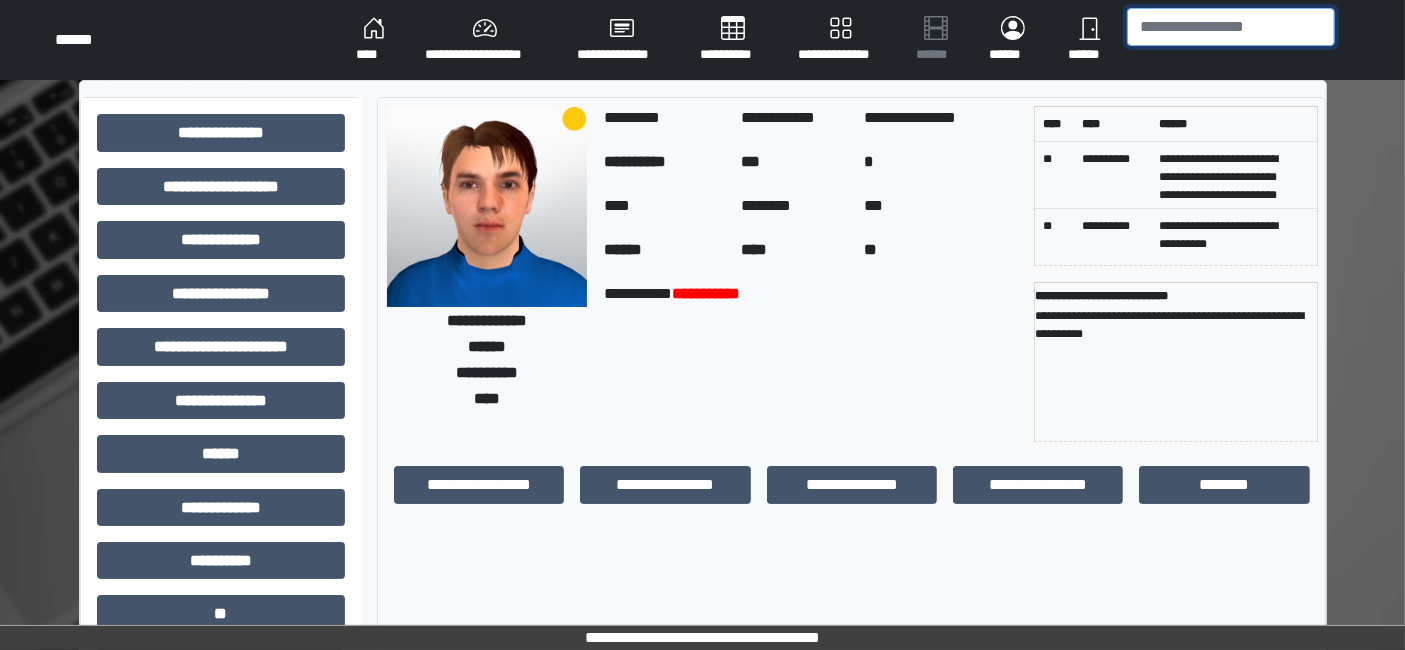 click at bounding box center (1231, 27) 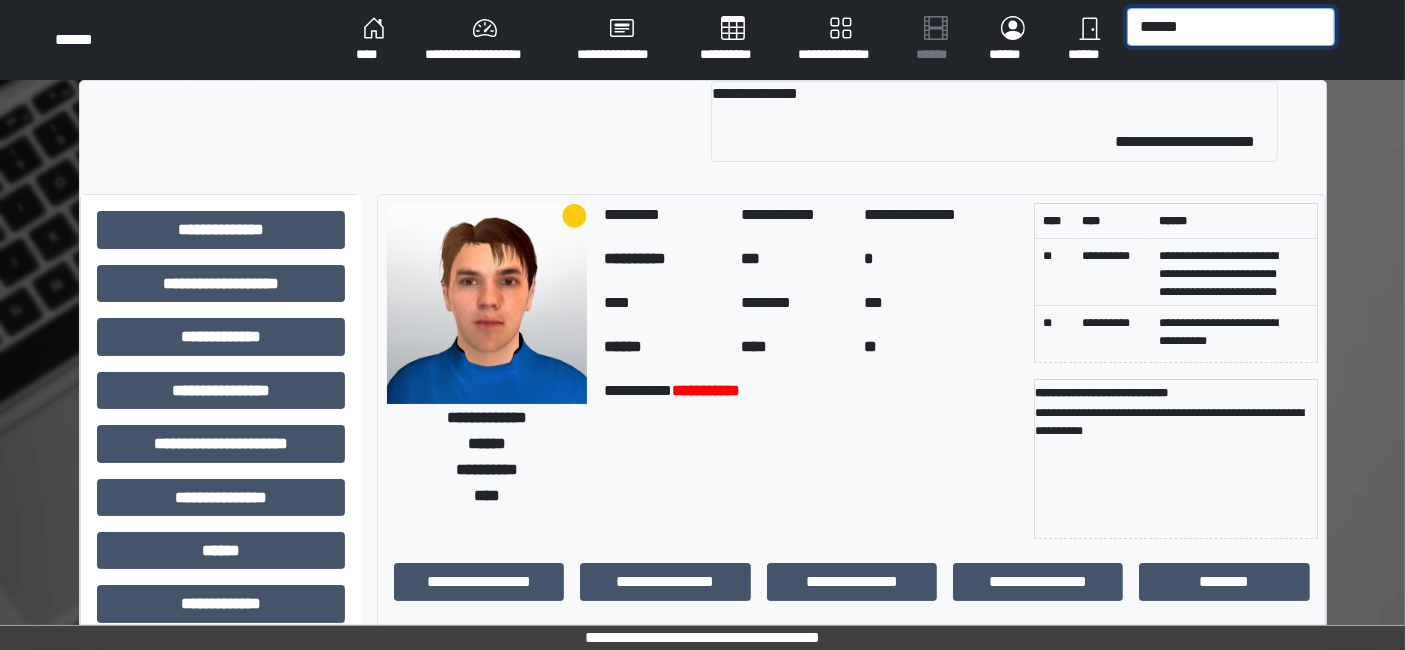 type on "******" 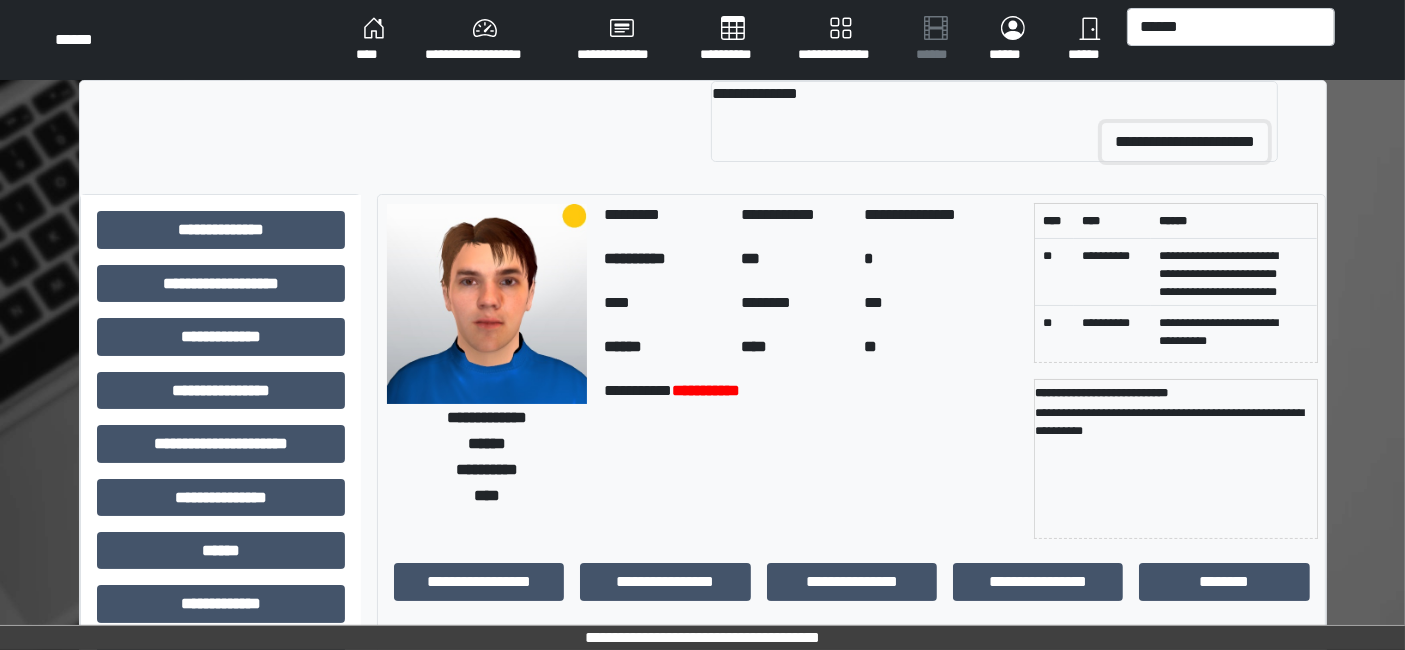 click on "**********" at bounding box center [1185, 142] 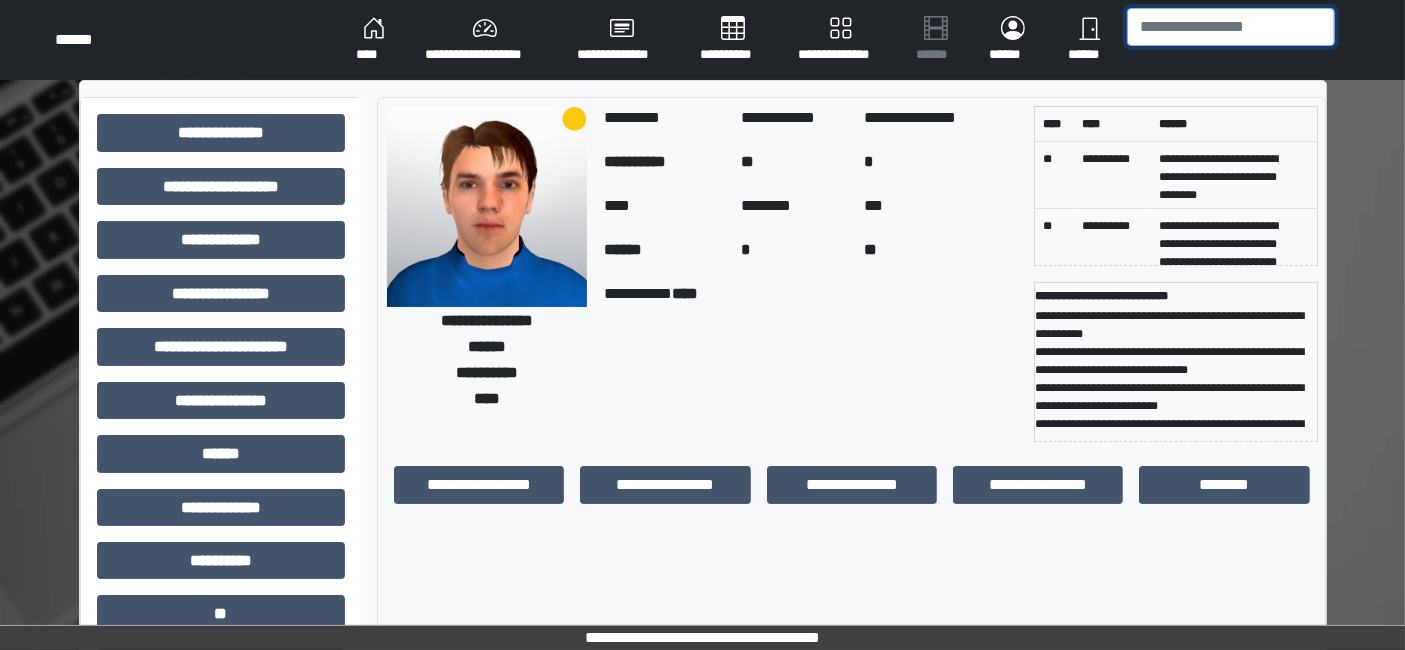 click at bounding box center (1231, 27) 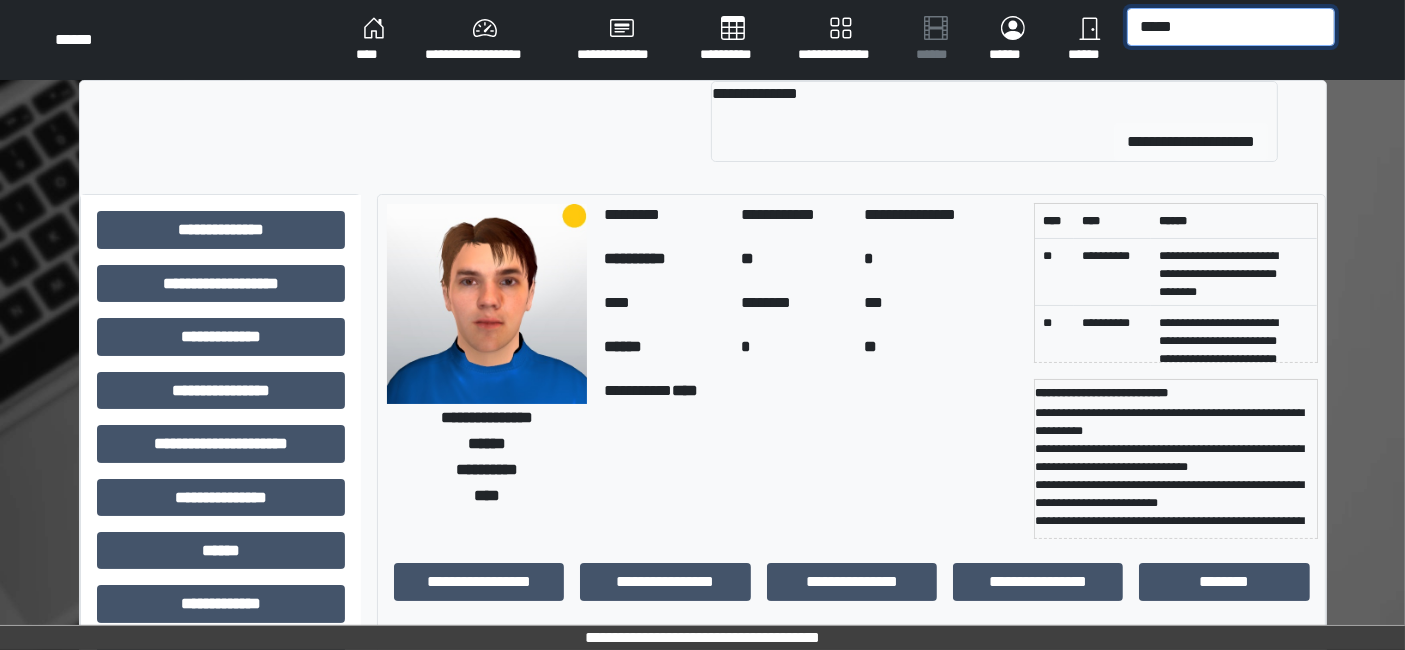 type on "*****" 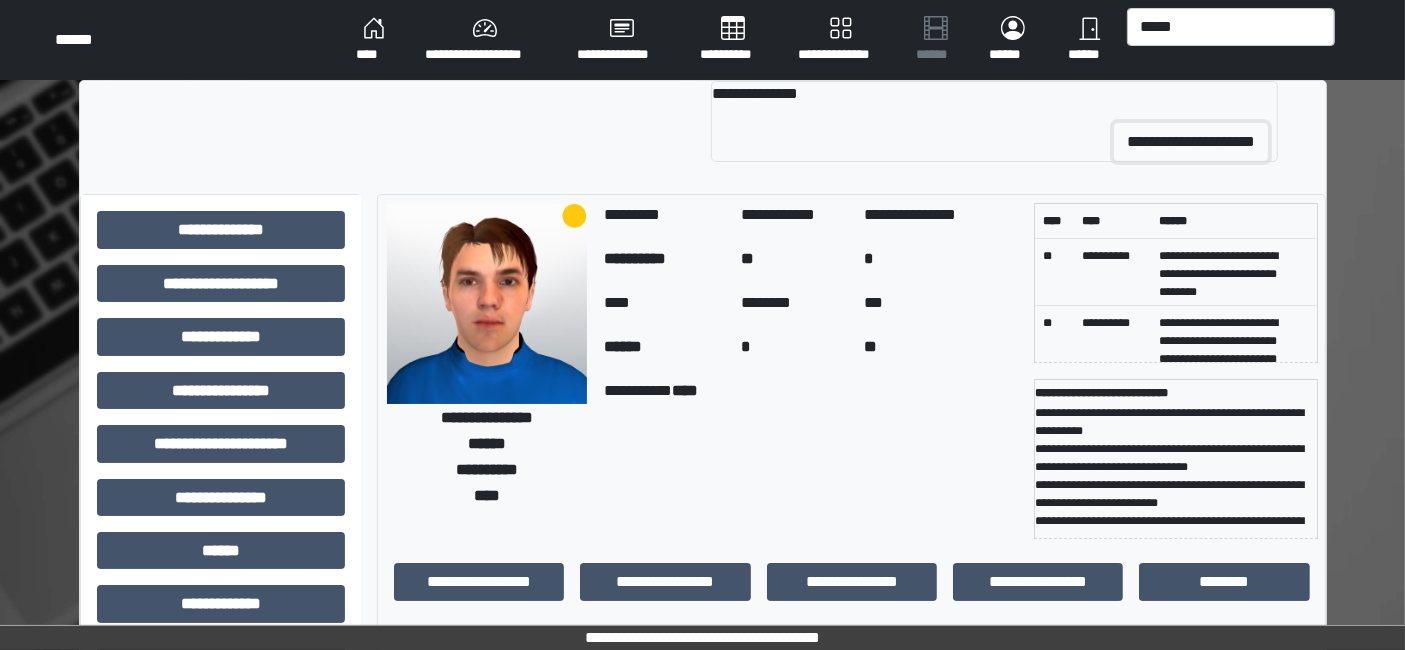 click on "**********" at bounding box center [1191, 142] 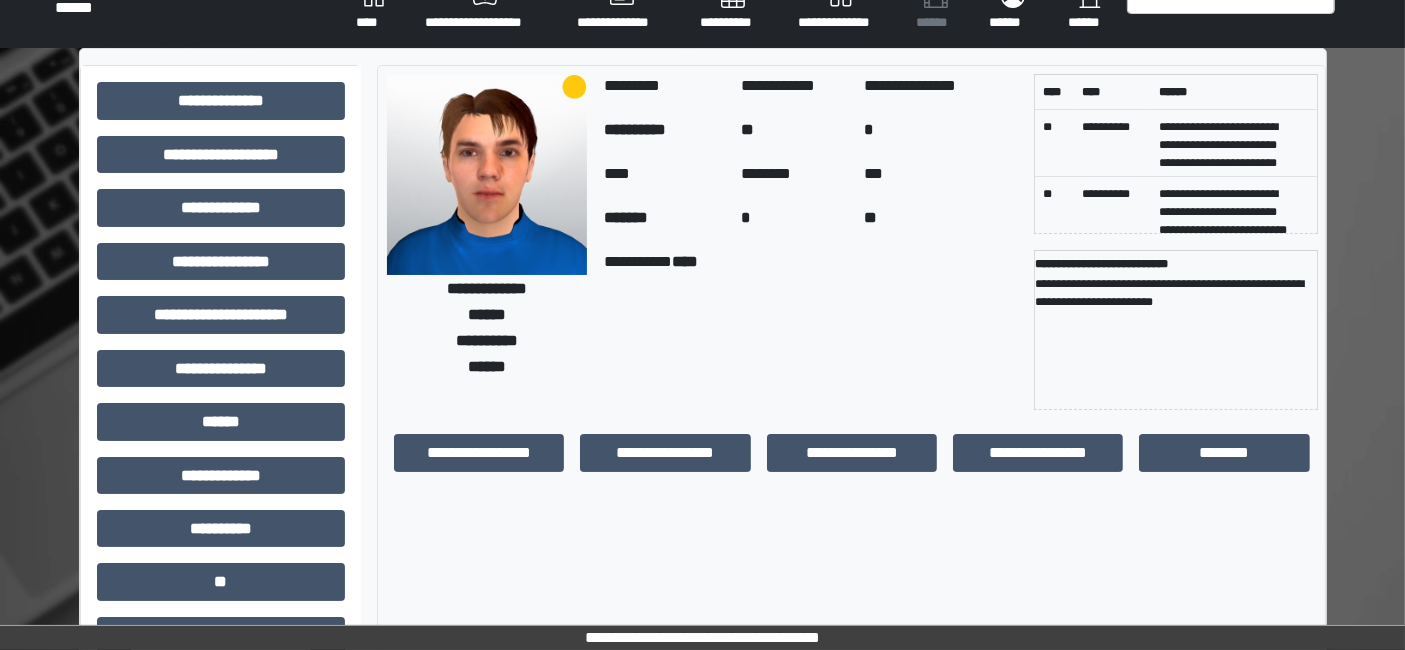 scroll, scrollTop: 0, scrollLeft: 0, axis: both 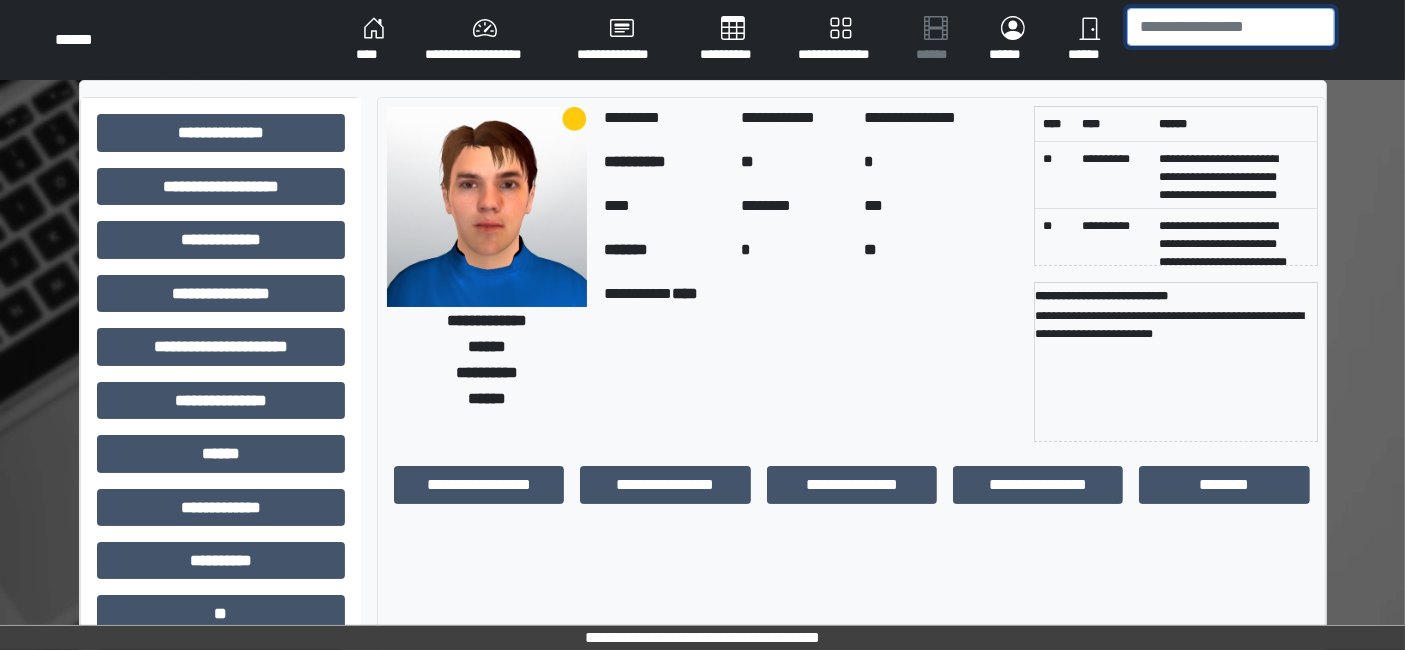drag, startPoint x: 1141, startPoint y: 30, endPoint x: 1128, endPoint y: 23, distance: 14.764823 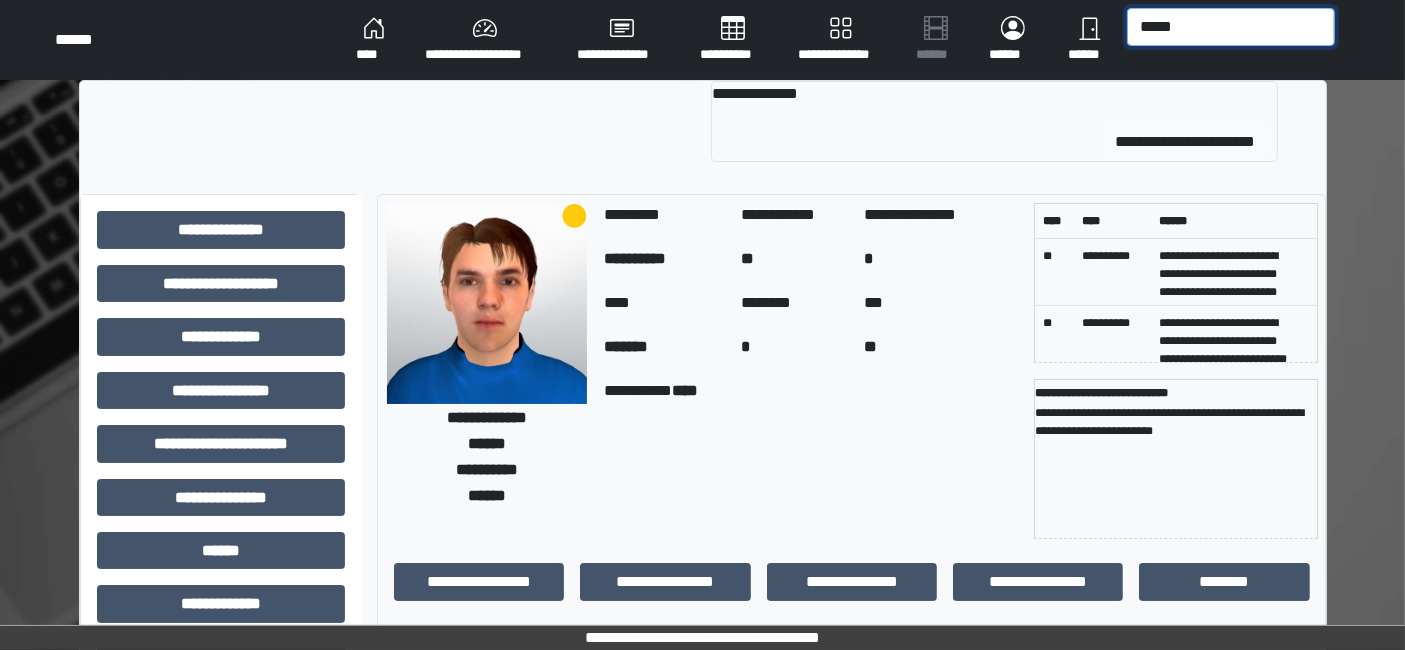 type on "*****" 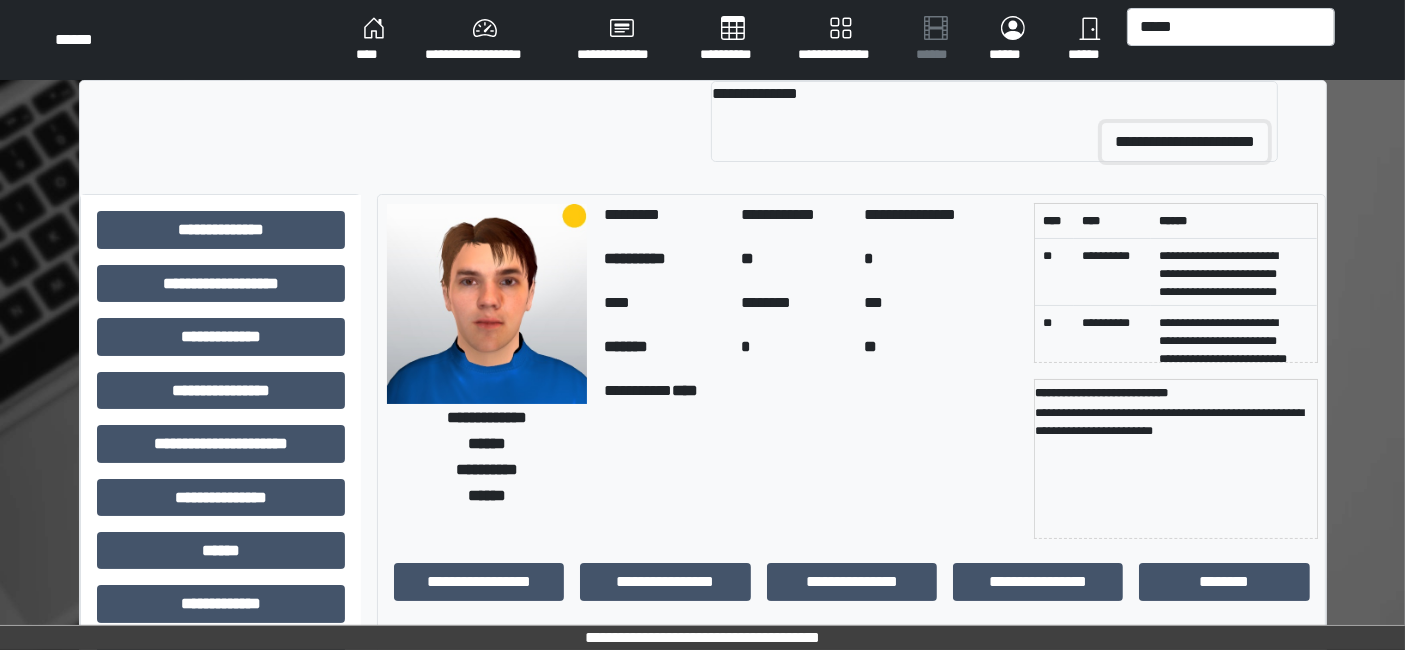 click on "**********" at bounding box center [1185, 142] 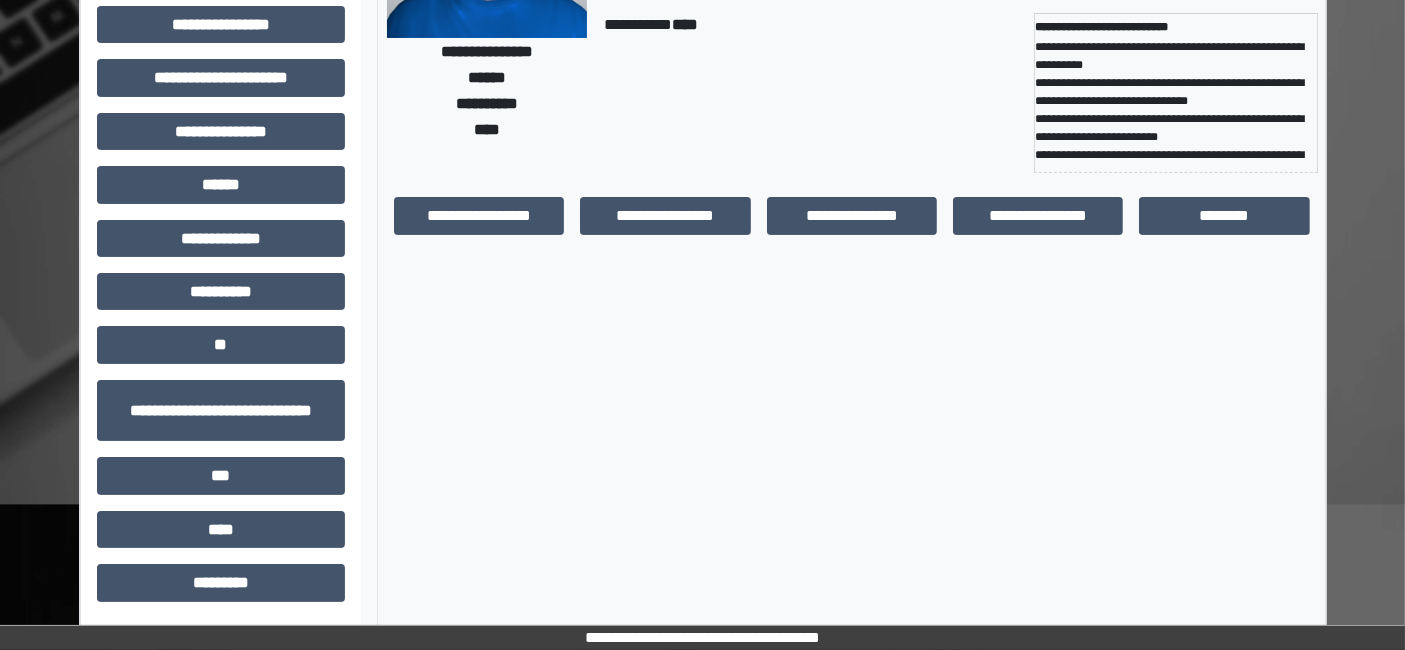 scroll, scrollTop: 0, scrollLeft: 0, axis: both 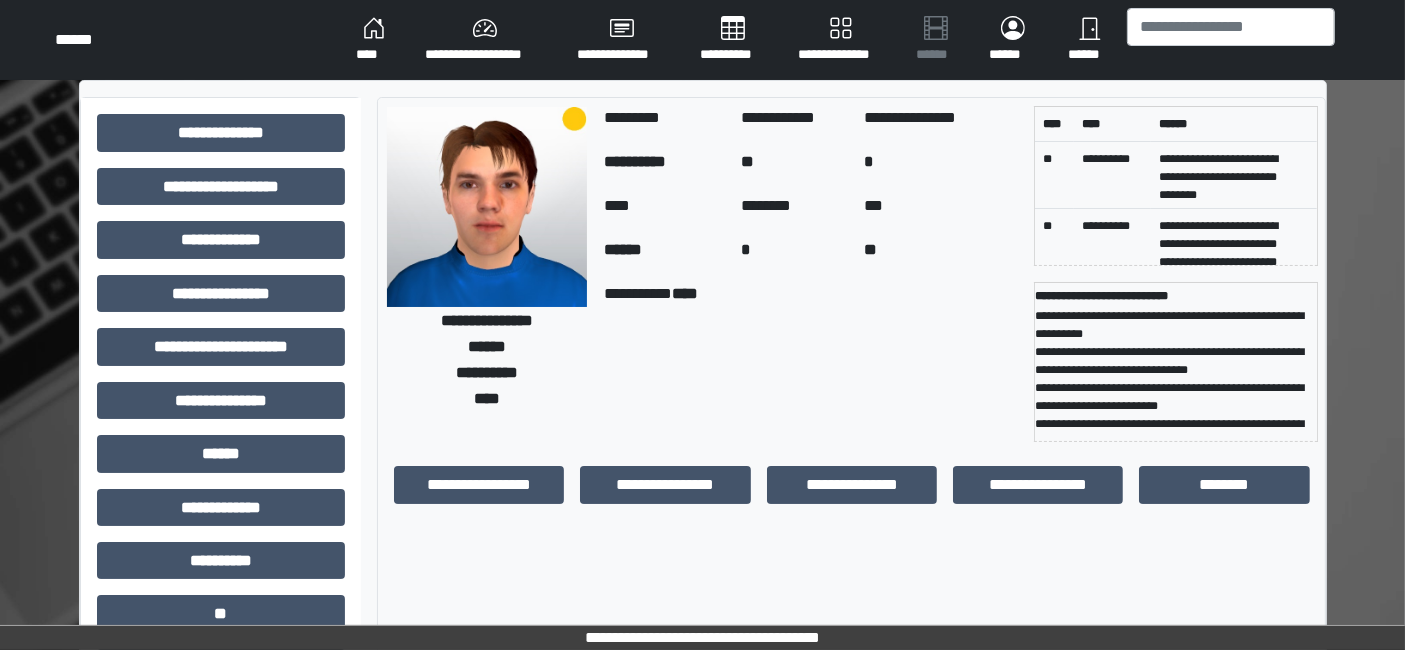 click on "****" at bounding box center [374, 40] 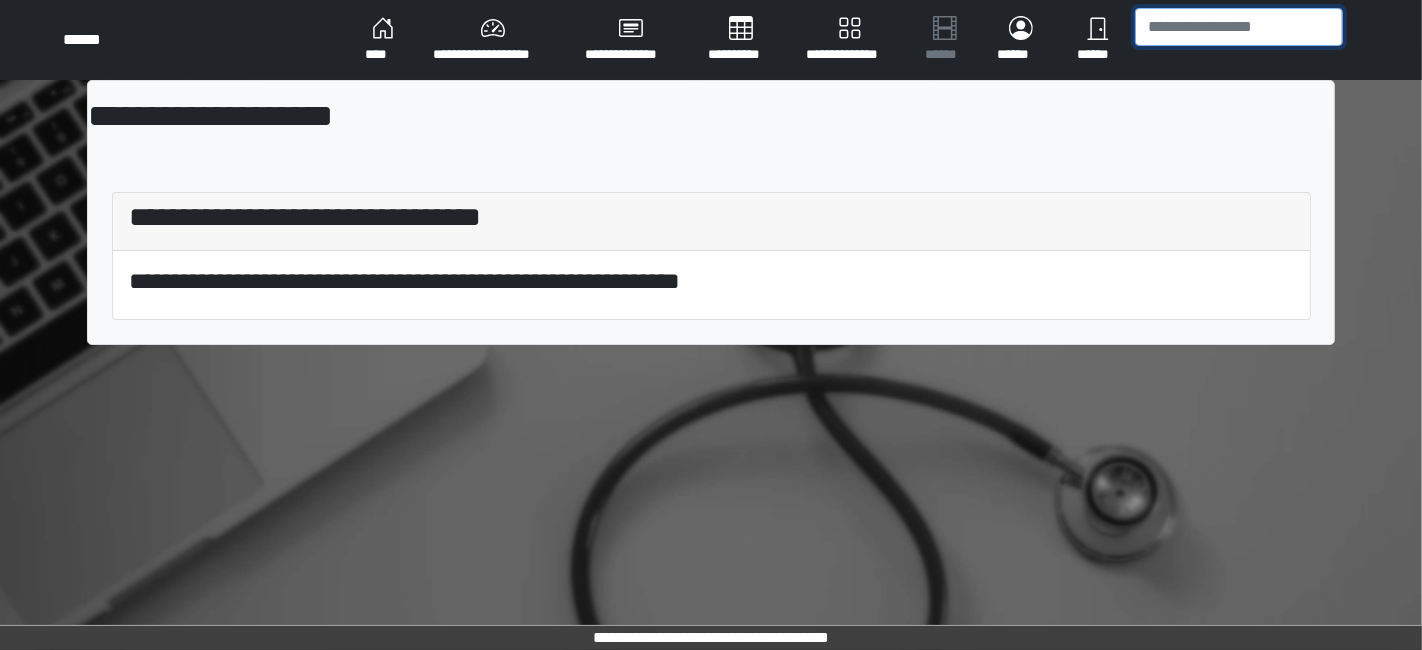 click at bounding box center [1239, 27] 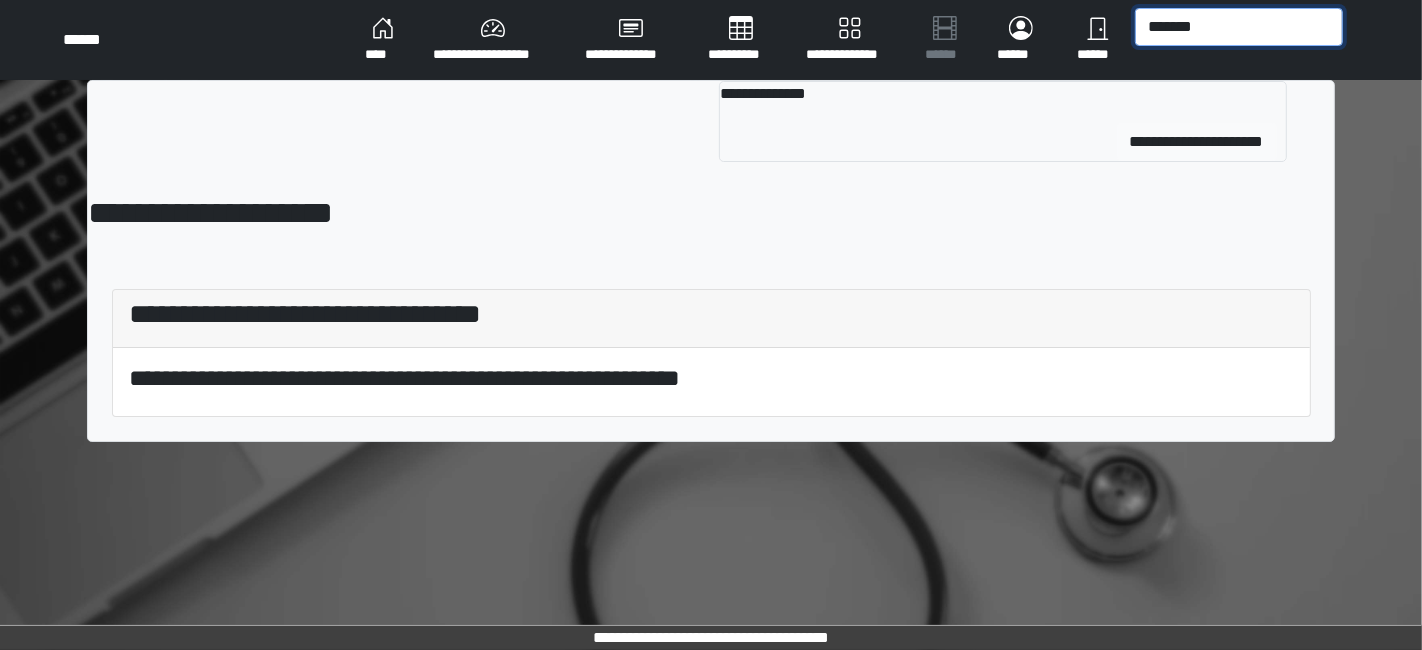 type on "*******" 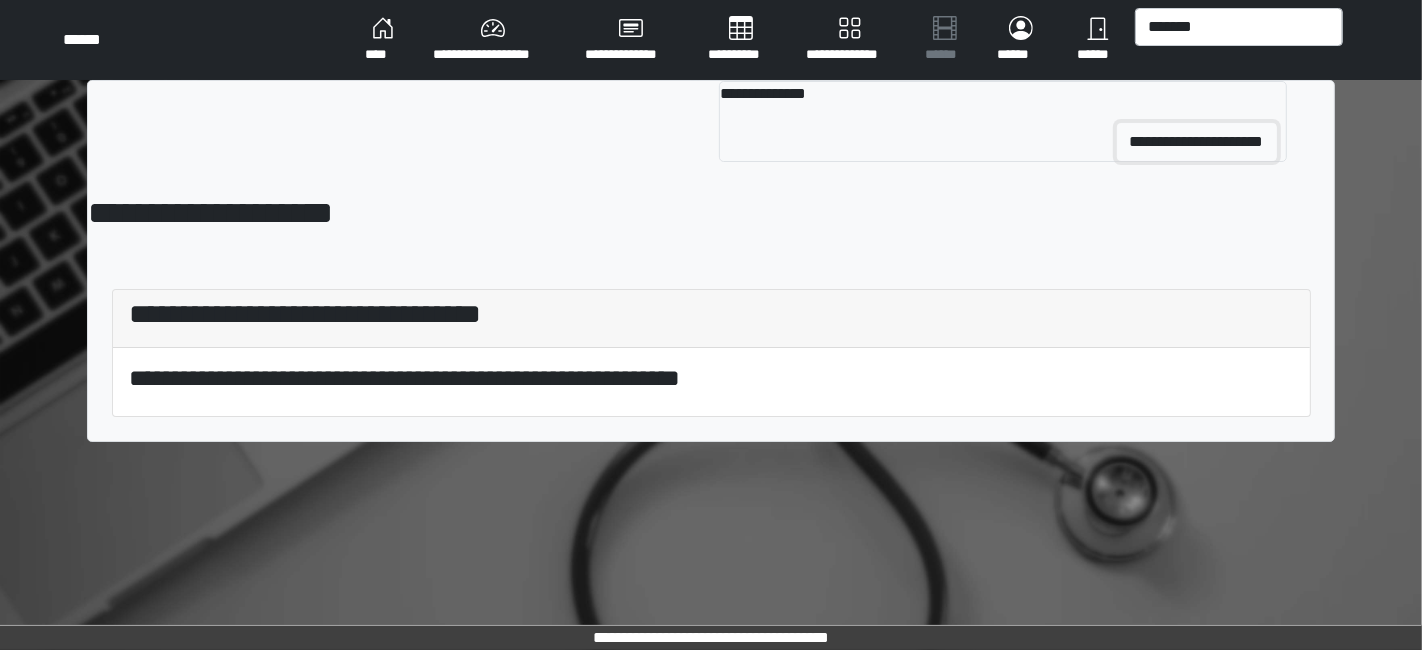 click on "**********" at bounding box center (1197, 142) 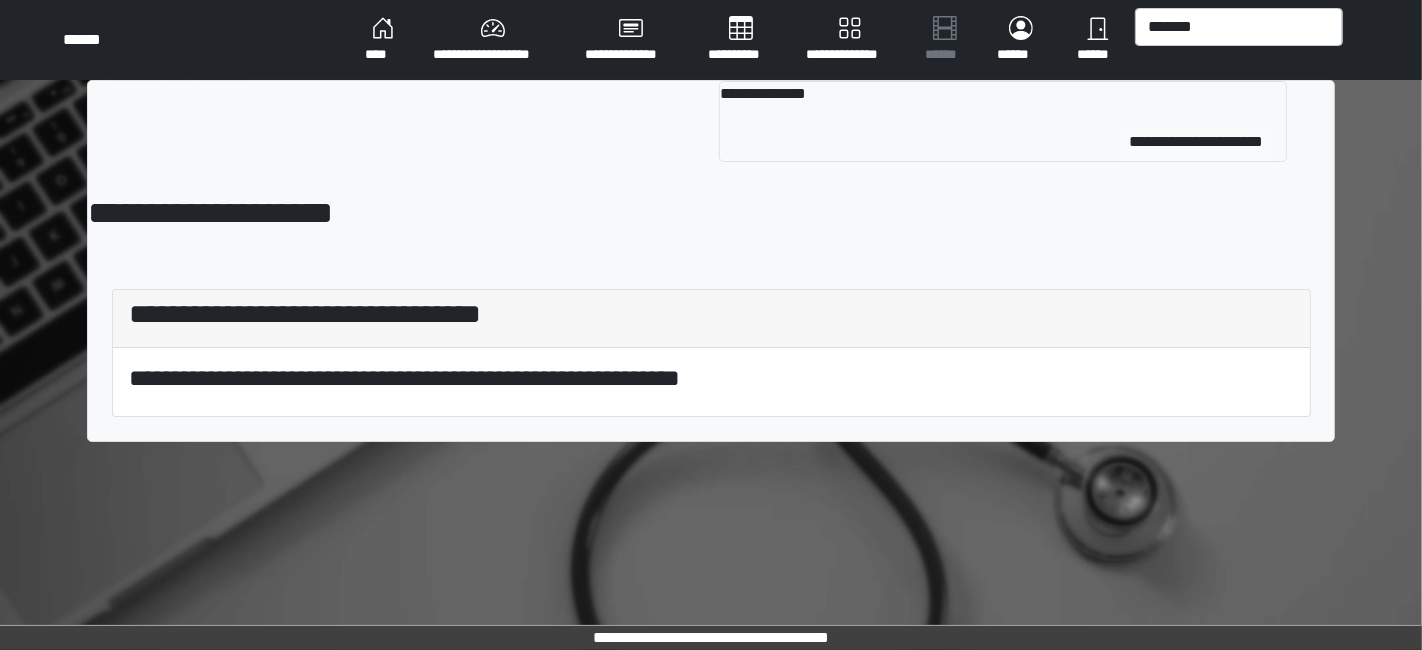 type 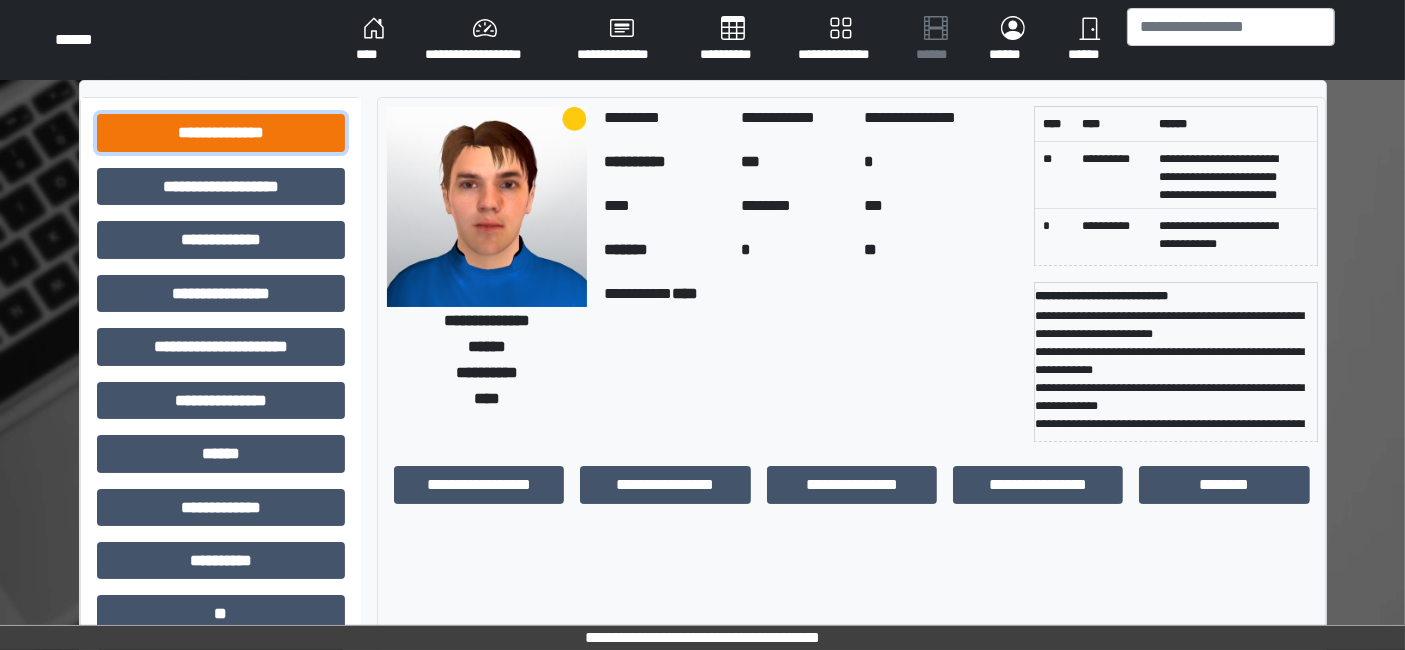 click on "**********" at bounding box center (221, 132) 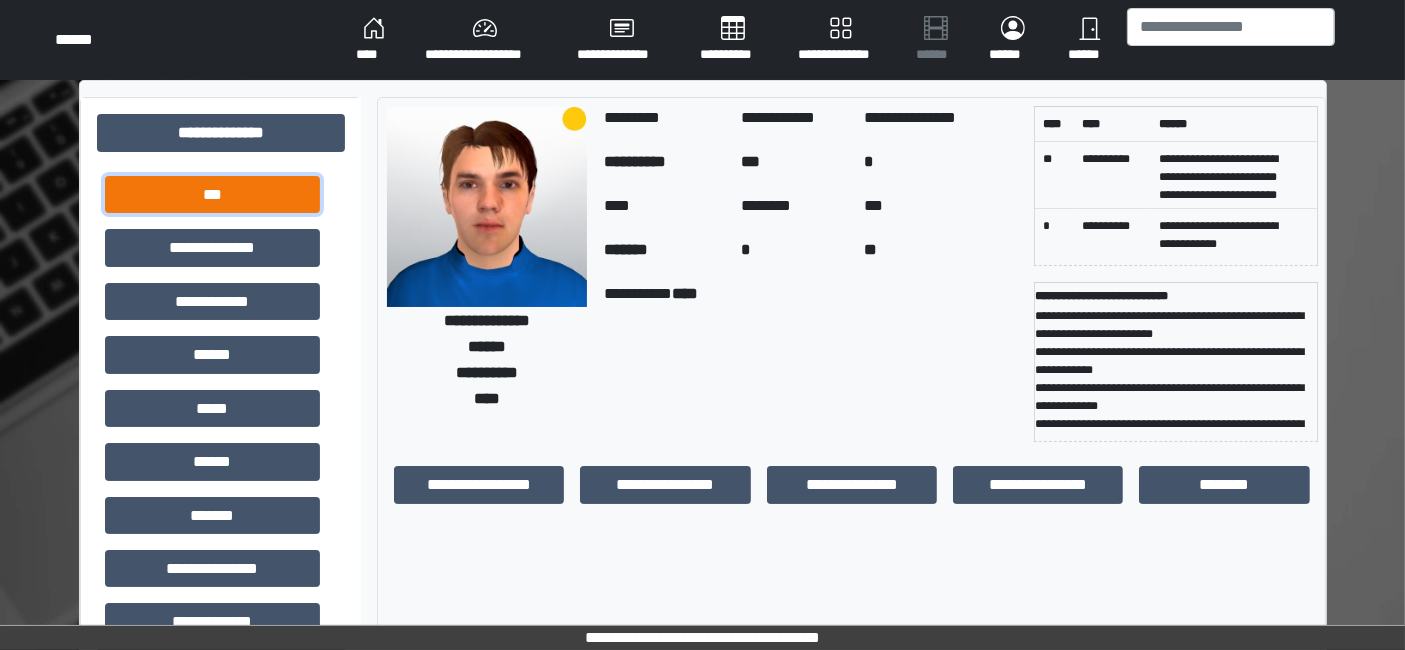 click on "***" at bounding box center [212, 194] 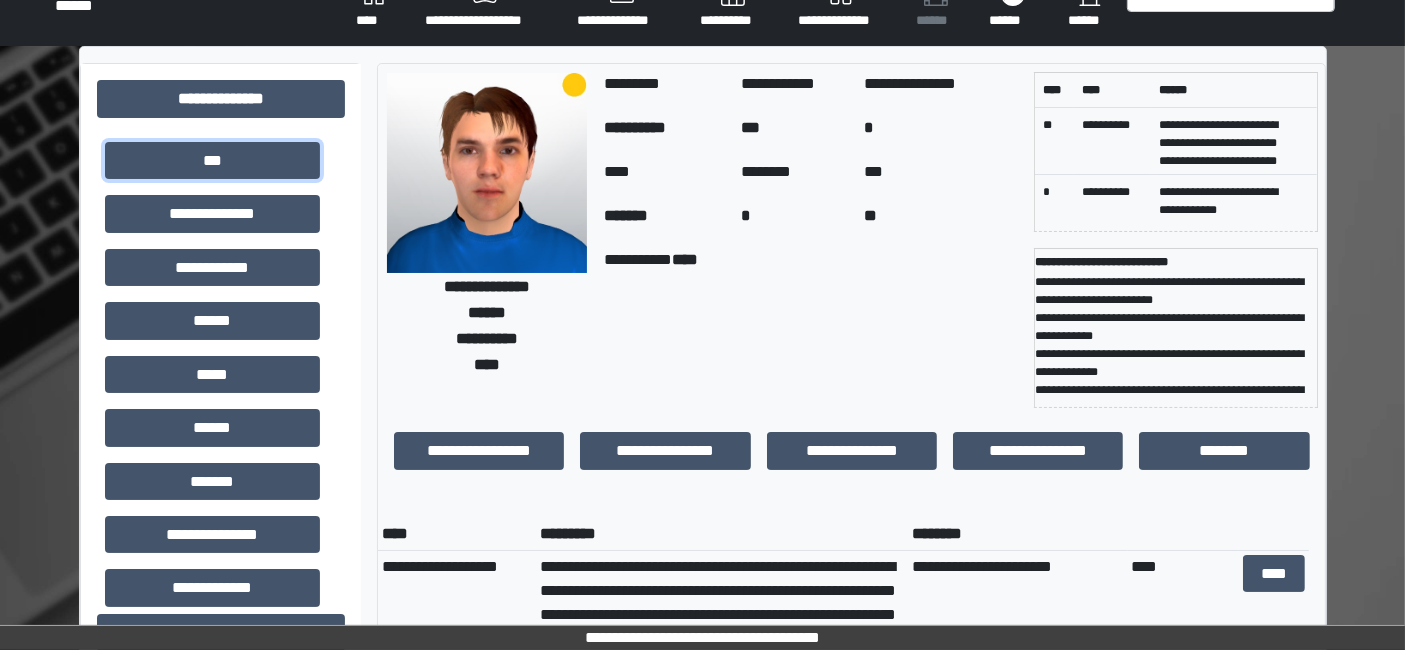 scroll, scrollTop: 0, scrollLeft: 0, axis: both 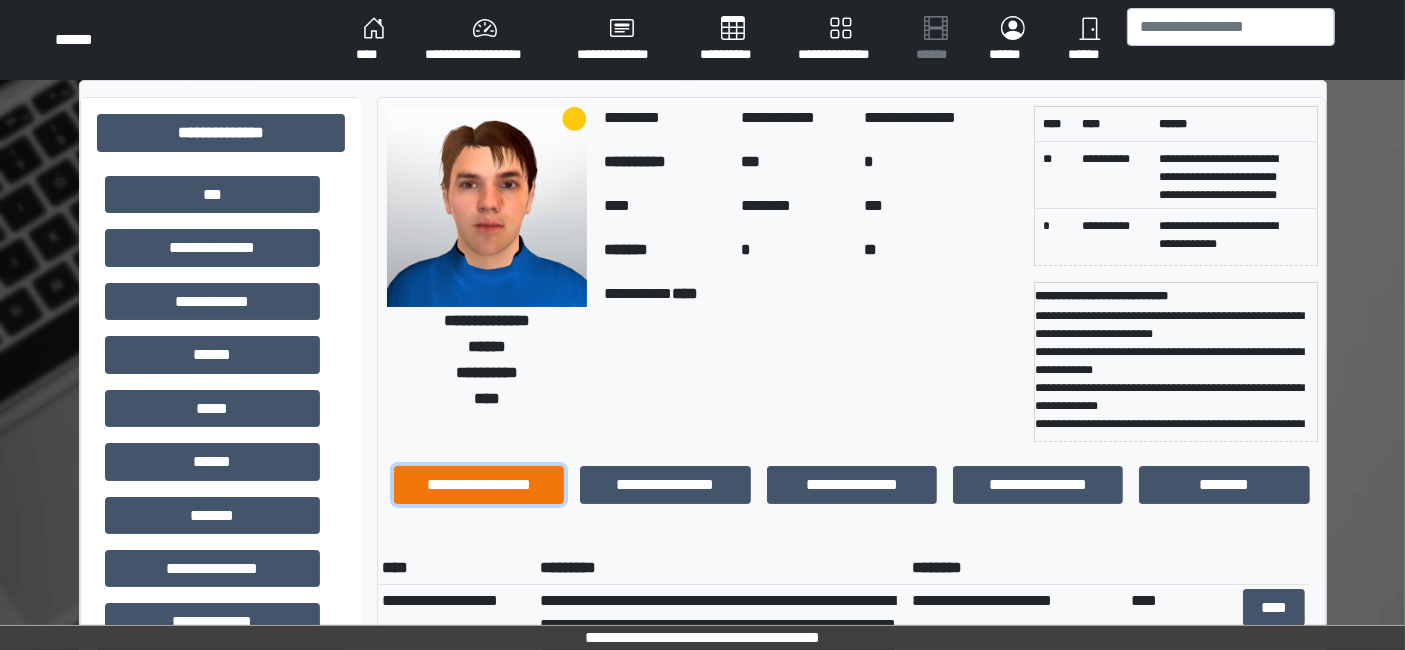 click on "**********" at bounding box center (479, 484) 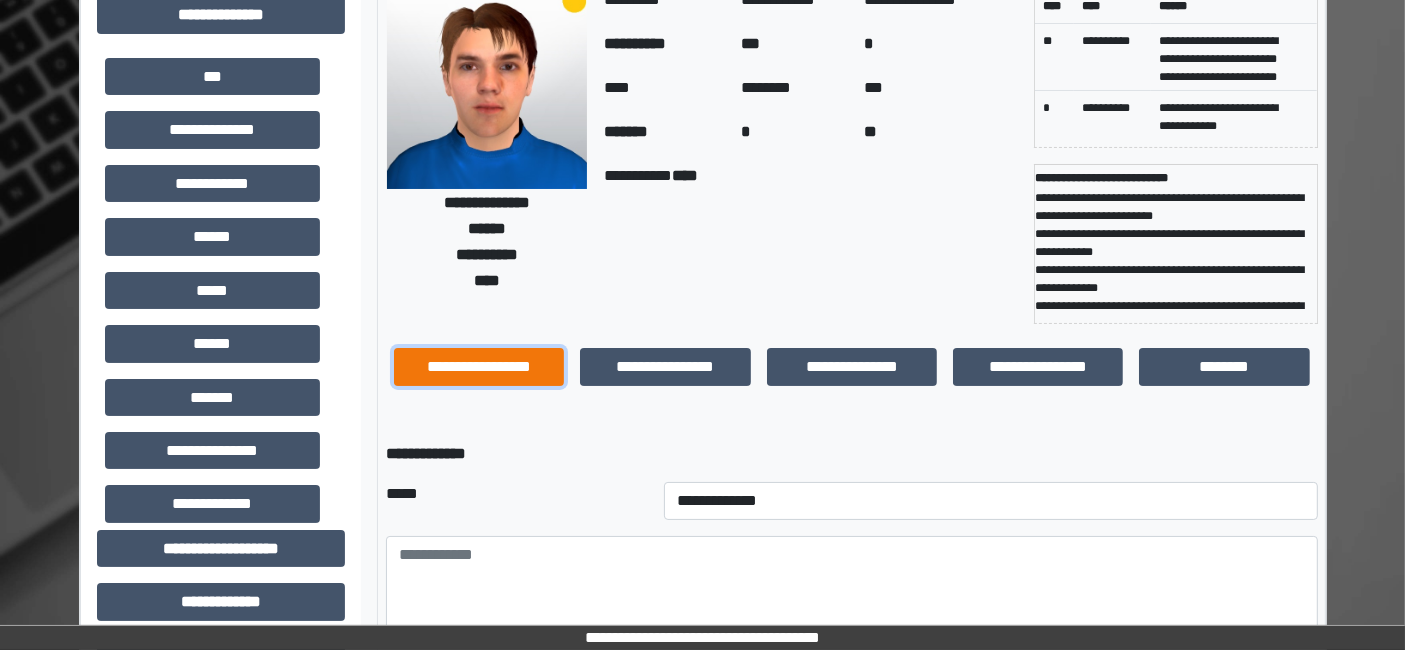 scroll, scrollTop: 222, scrollLeft: 0, axis: vertical 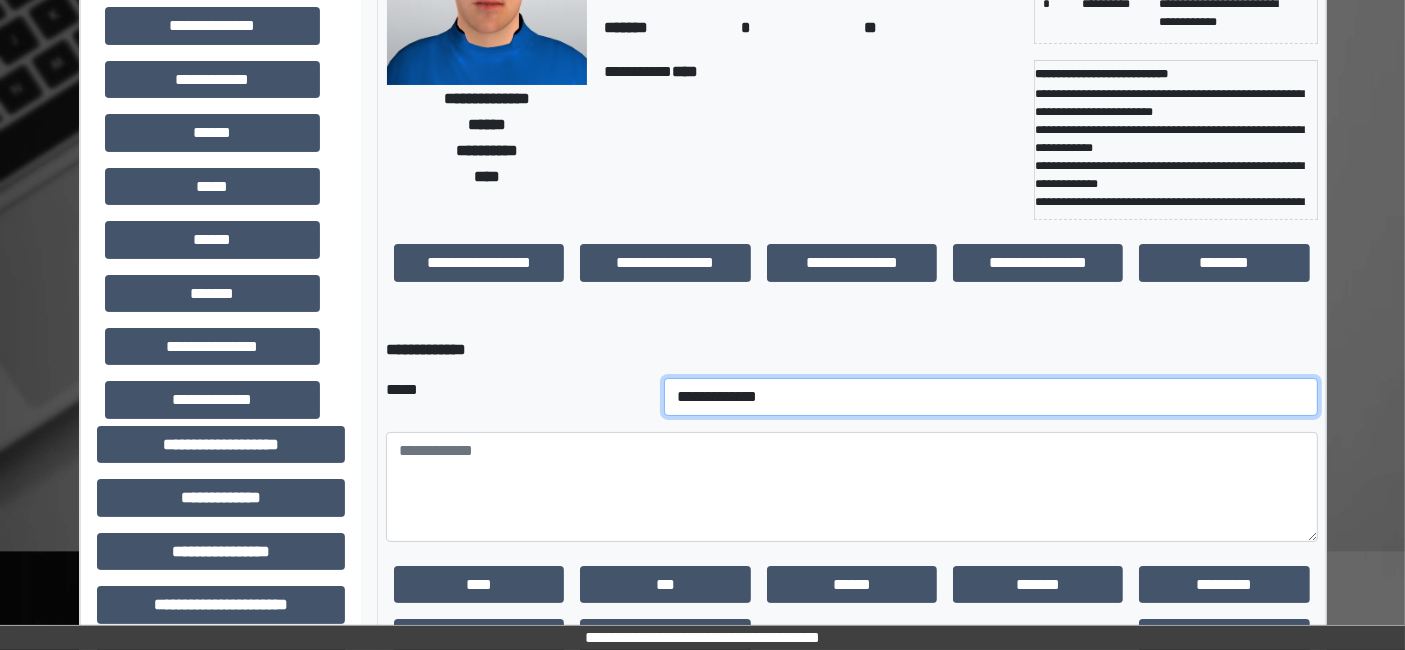 click on "**********" at bounding box center [990, 397] 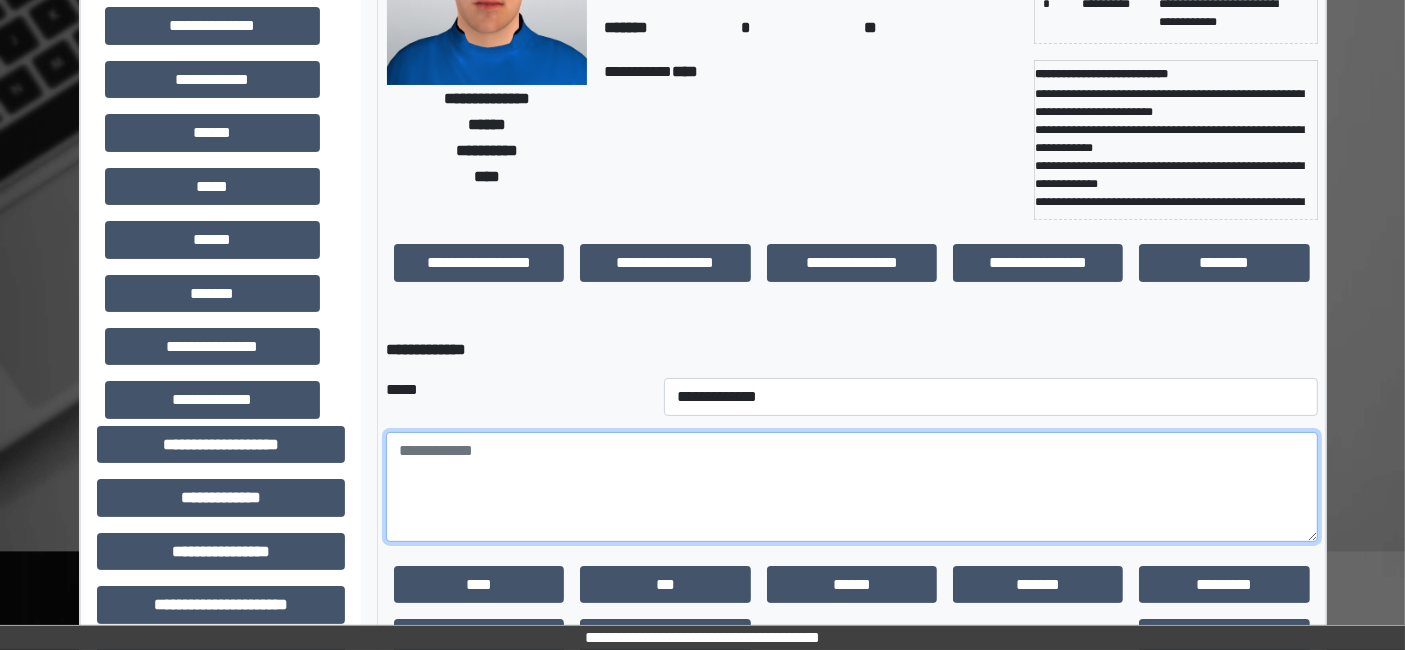 paste on "**********" 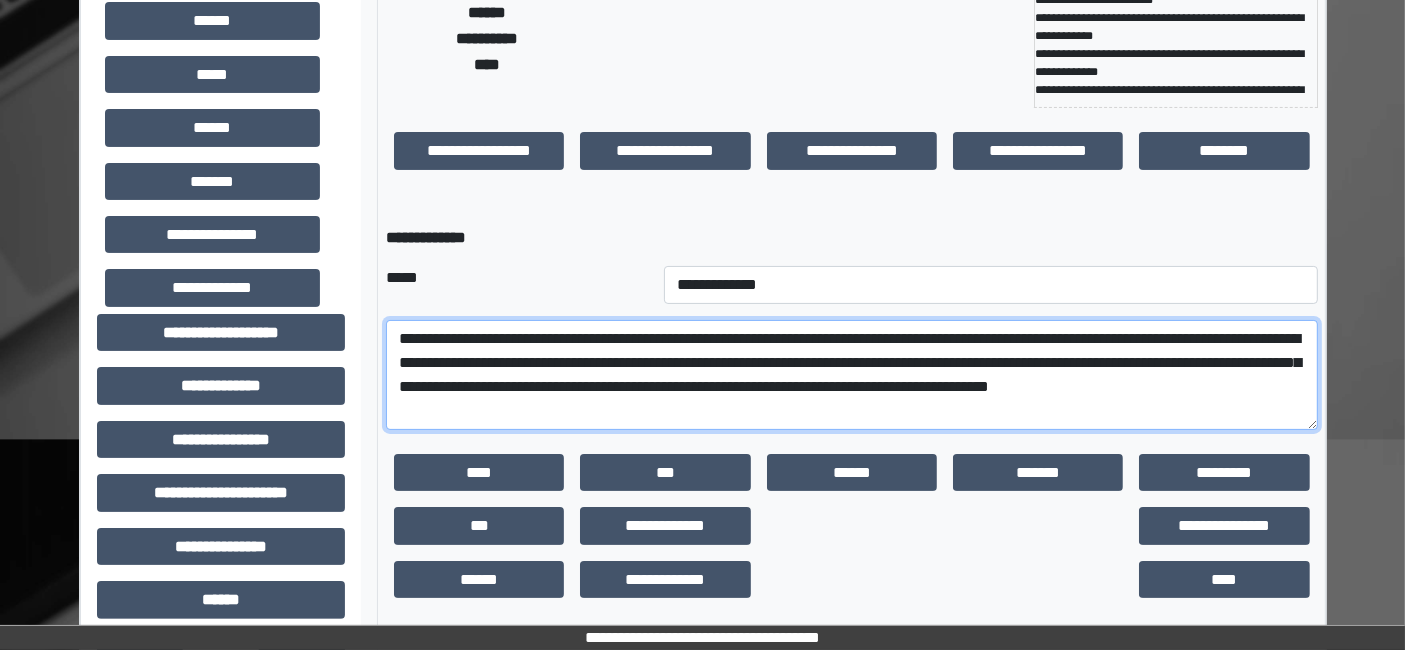 scroll, scrollTop: 444, scrollLeft: 0, axis: vertical 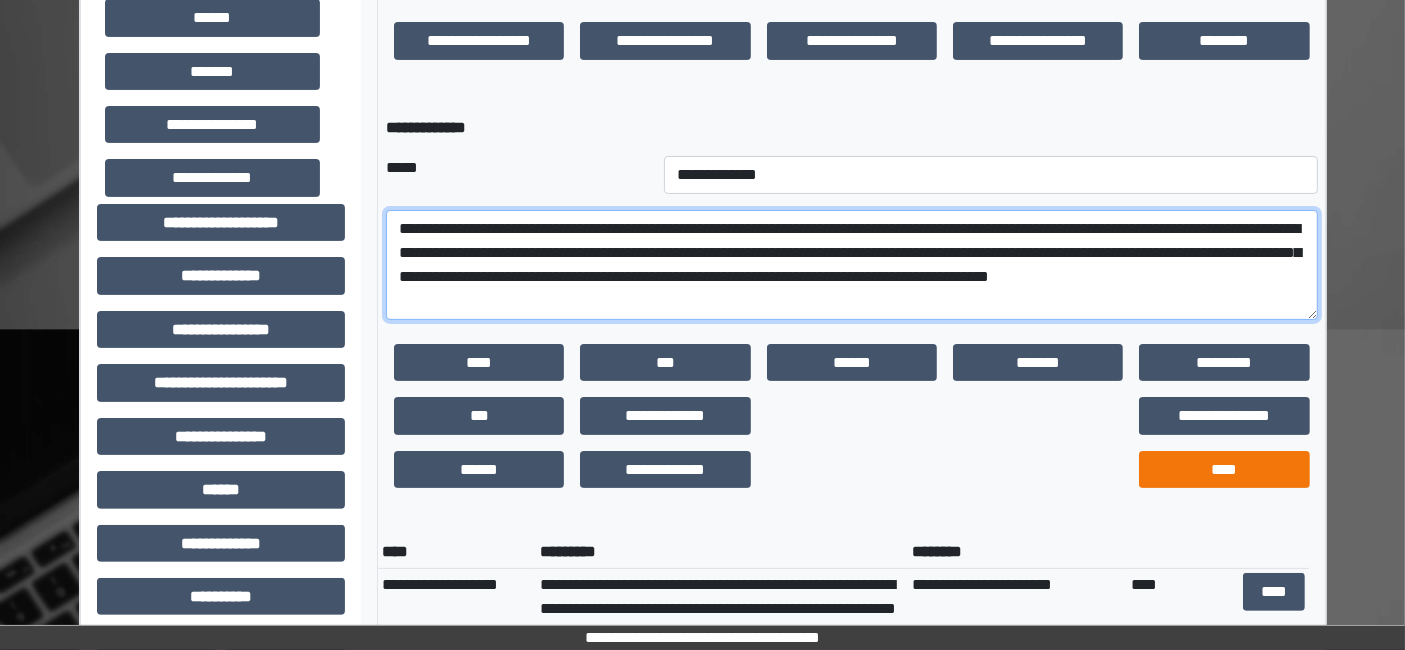 type on "**********" 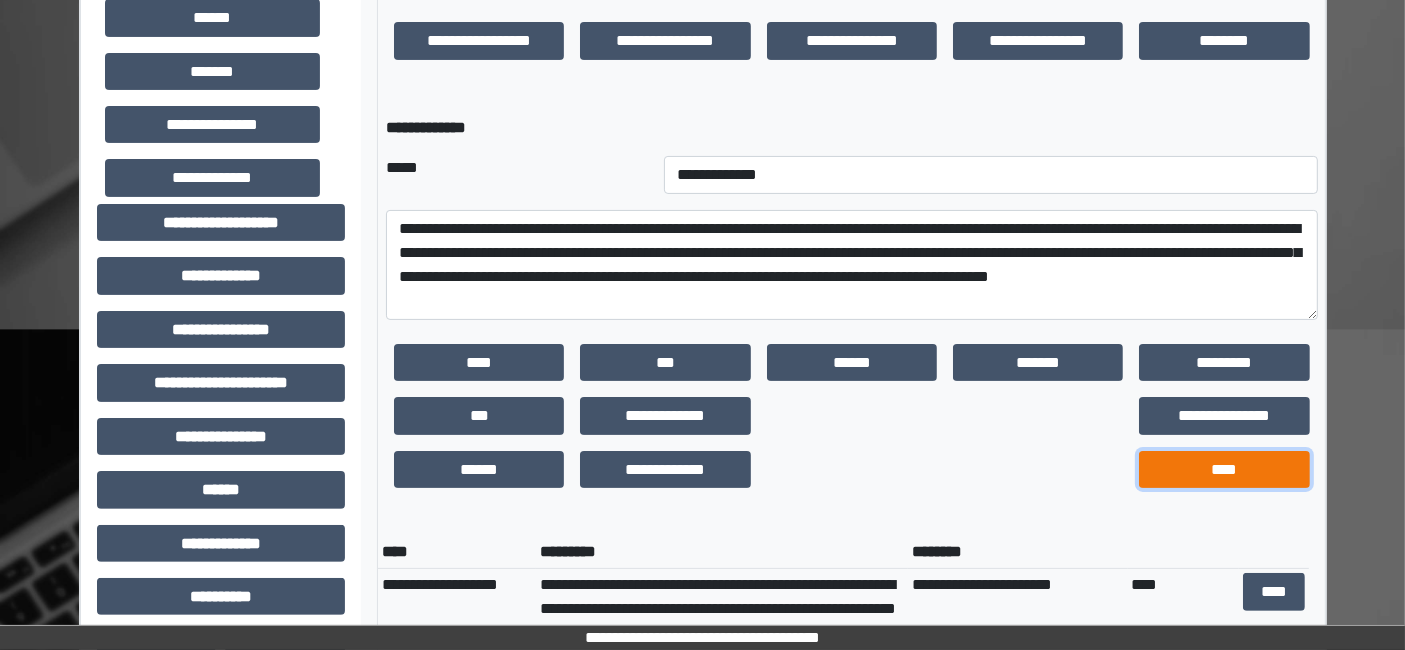 click on "****" at bounding box center [1224, 469] 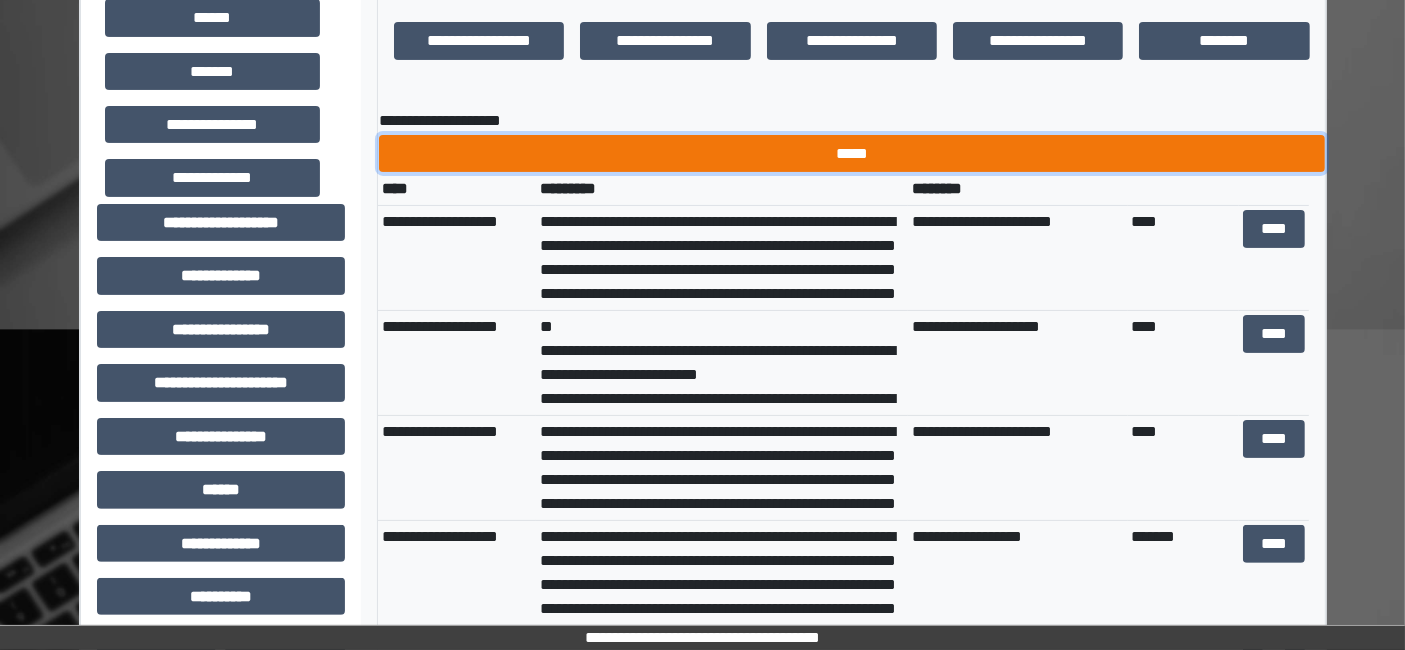 click on "*****" at bounding box center [852, 153] 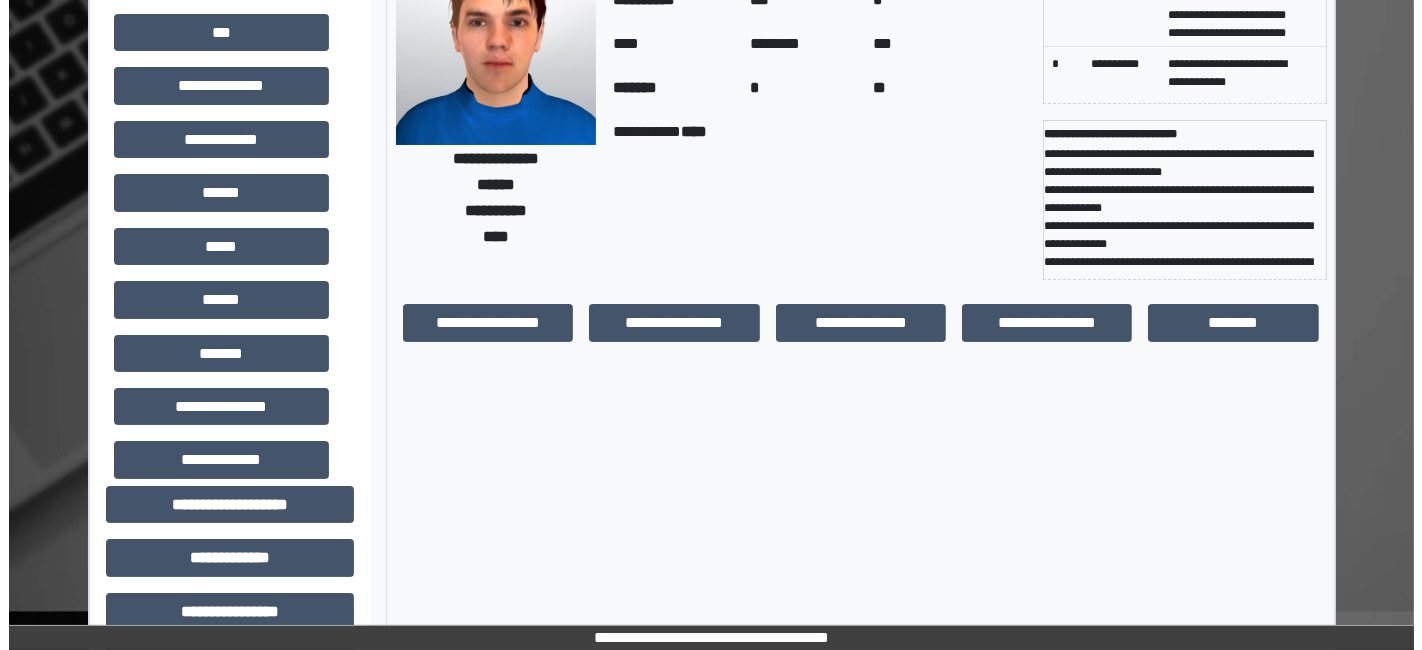 scroll, scrollTop: 0, scrollLeft: 0, axis: both 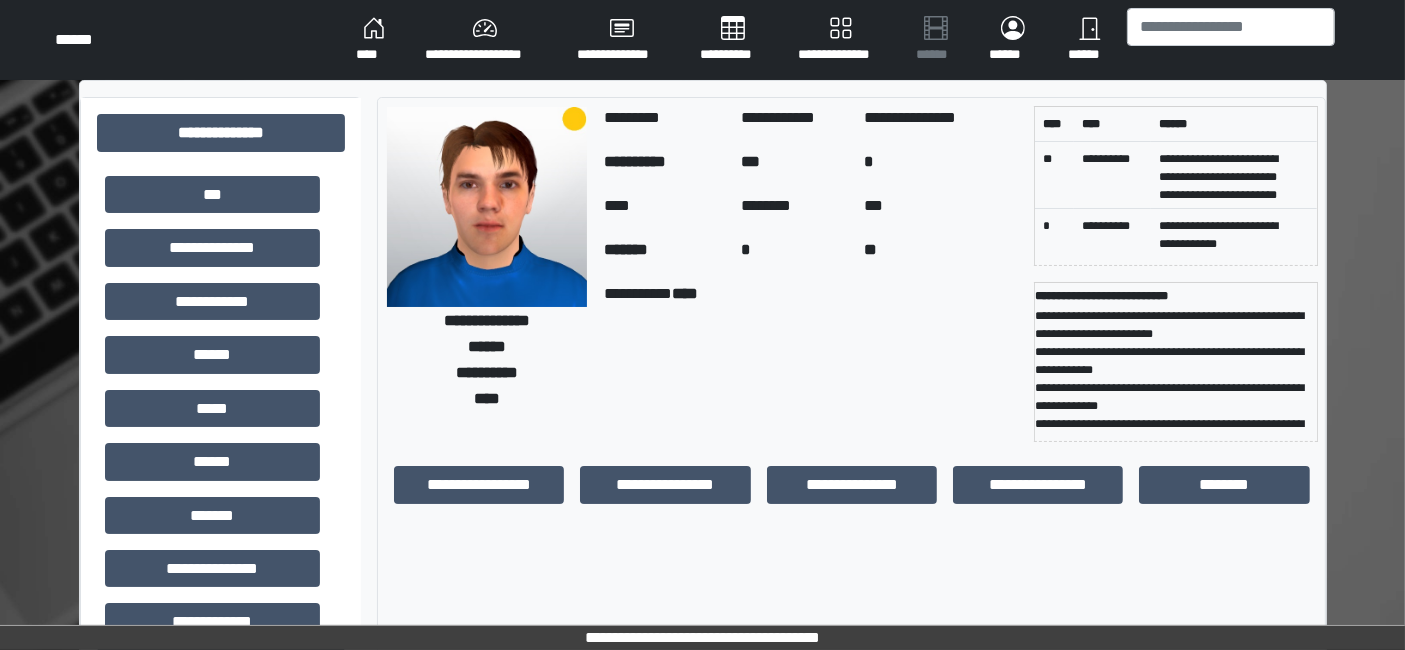 click on "****" at bounding box center [374, 40] 